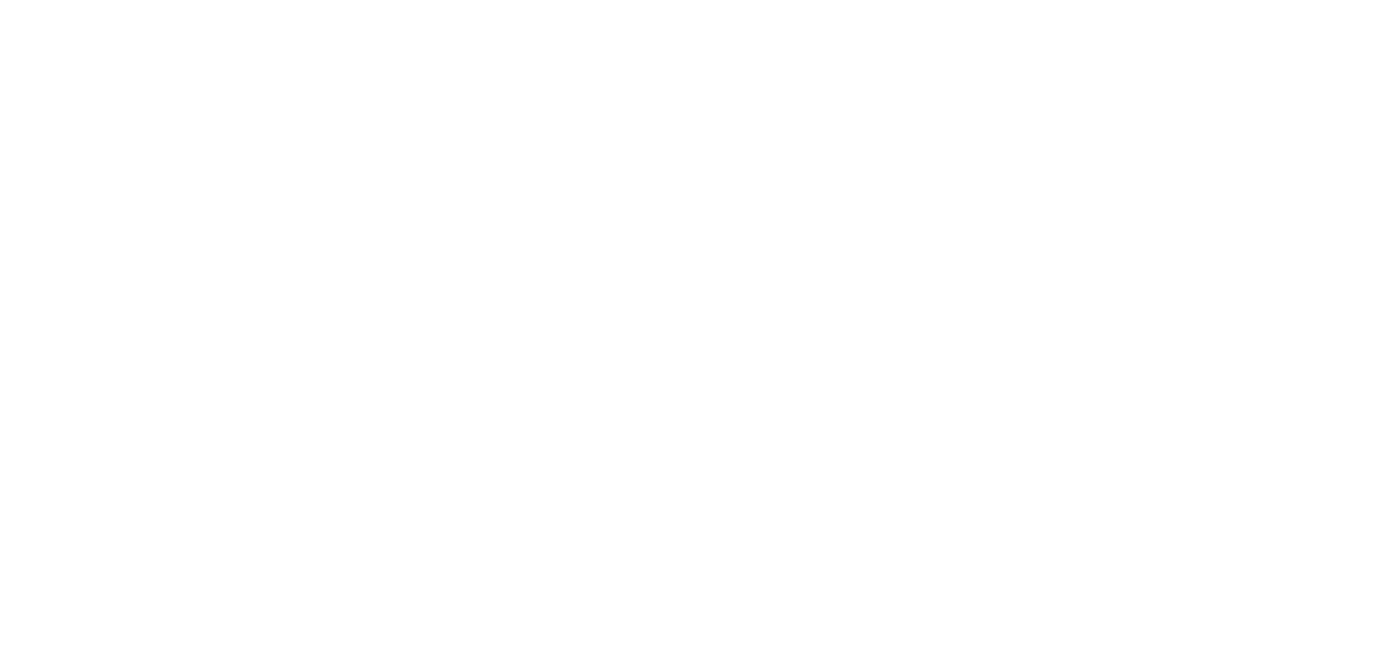 scroll, scrollTop: 0, scrollLeft: 0, axis: both 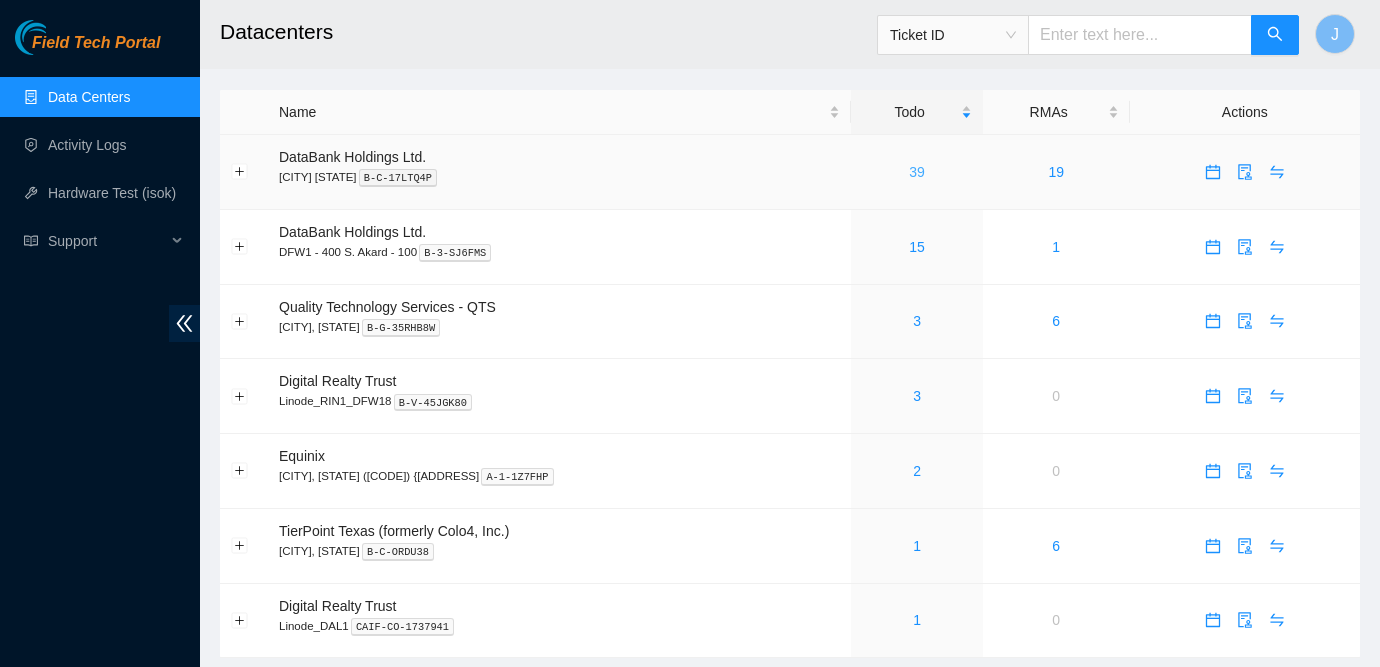 click on "39" at bounding box center (917, 172) 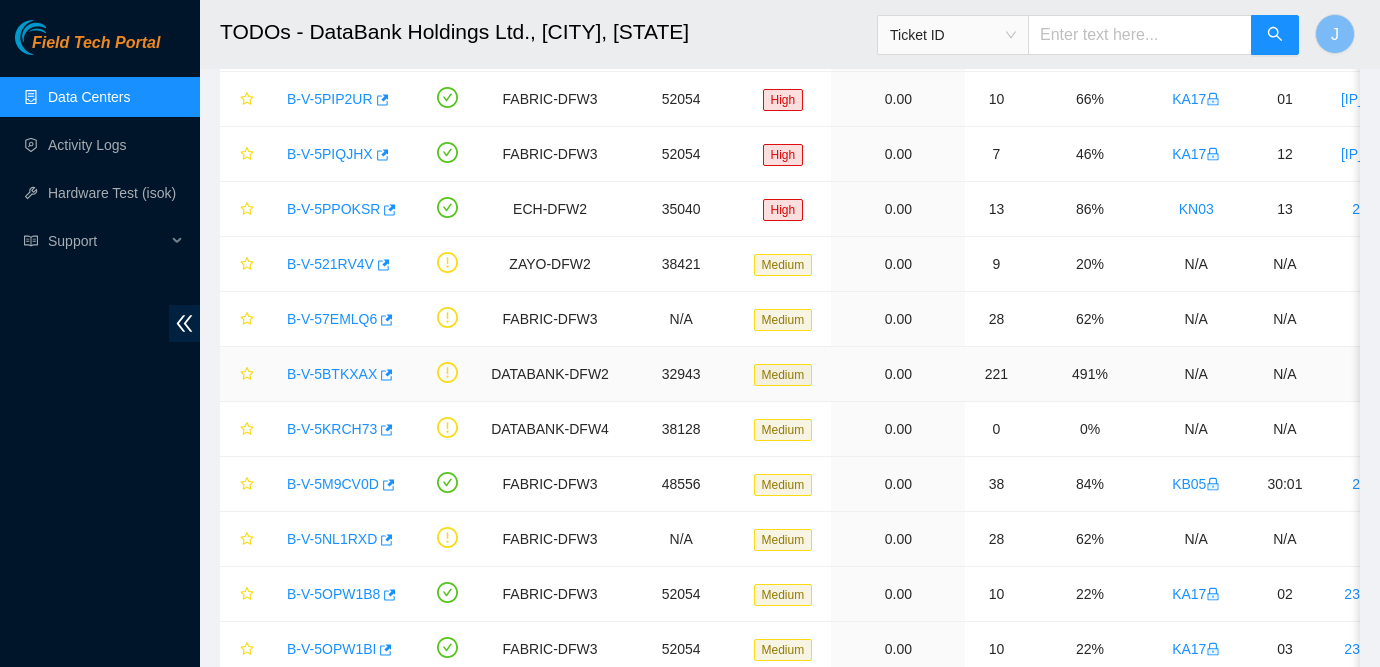 scroll, scrollTop: 477, scrollLeft: 0, axis: vertical 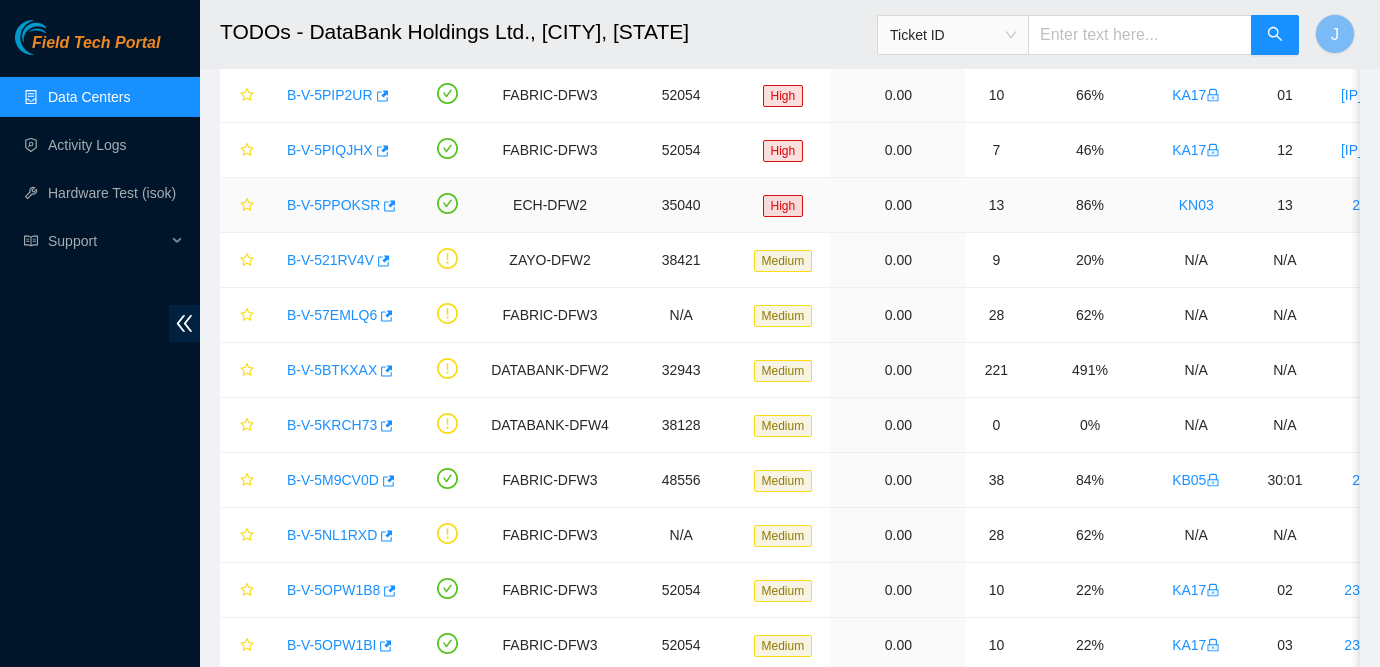 click on "B-V-5PPOKSR" at bounding box center (333, 205) 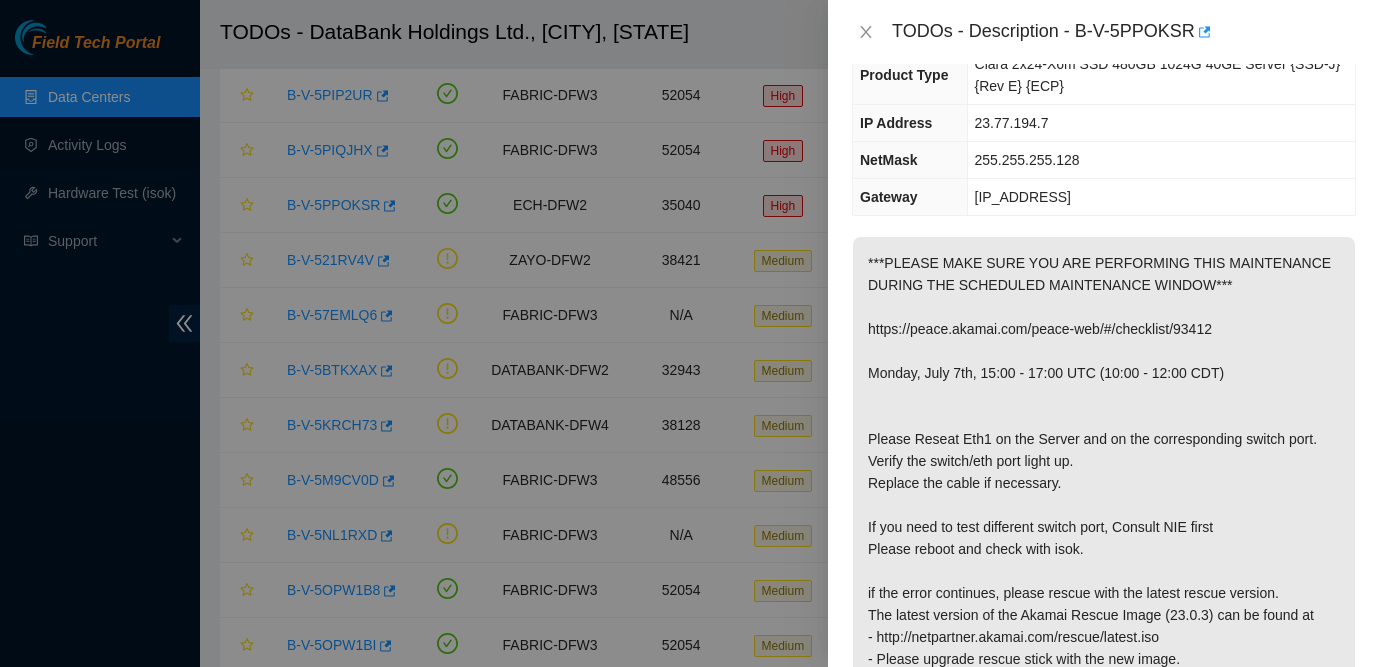 scroll, scrollTop: 205, scrollLeft: 0, axis: vertical 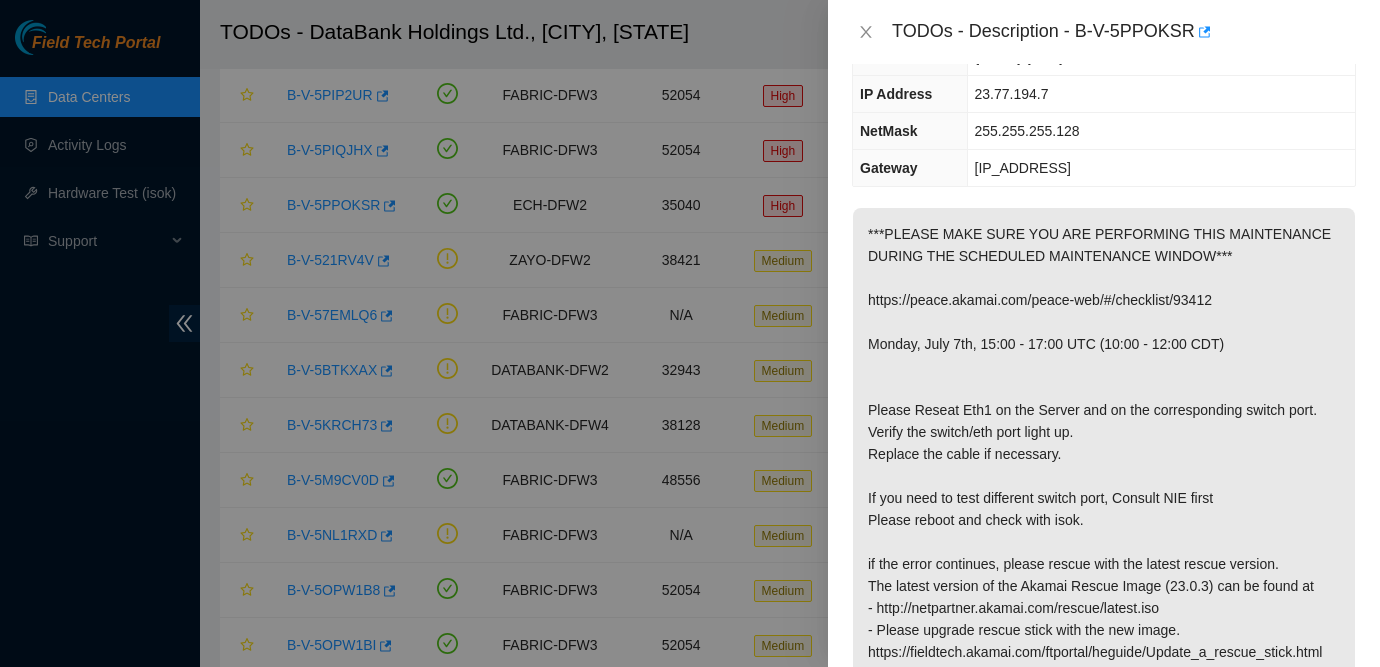 click on "TODOs - Description - B-V-5PPOKSR" at bounding box center [1104, 32] 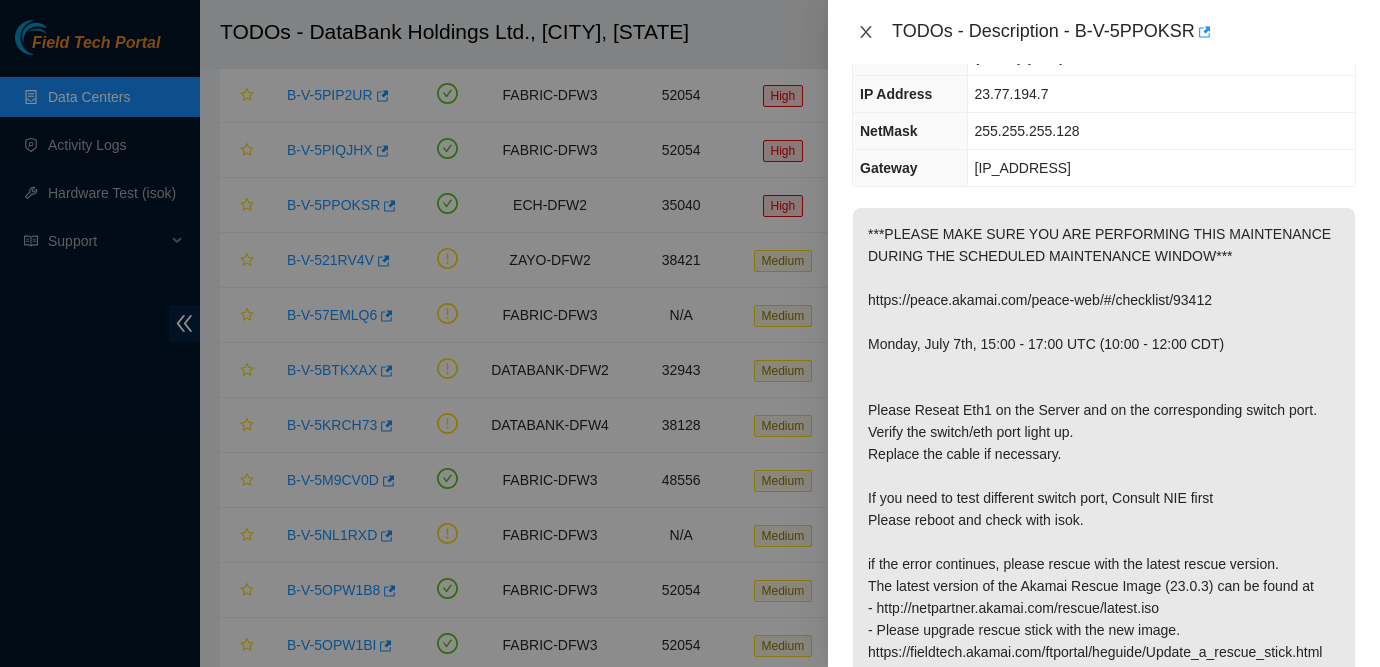 click 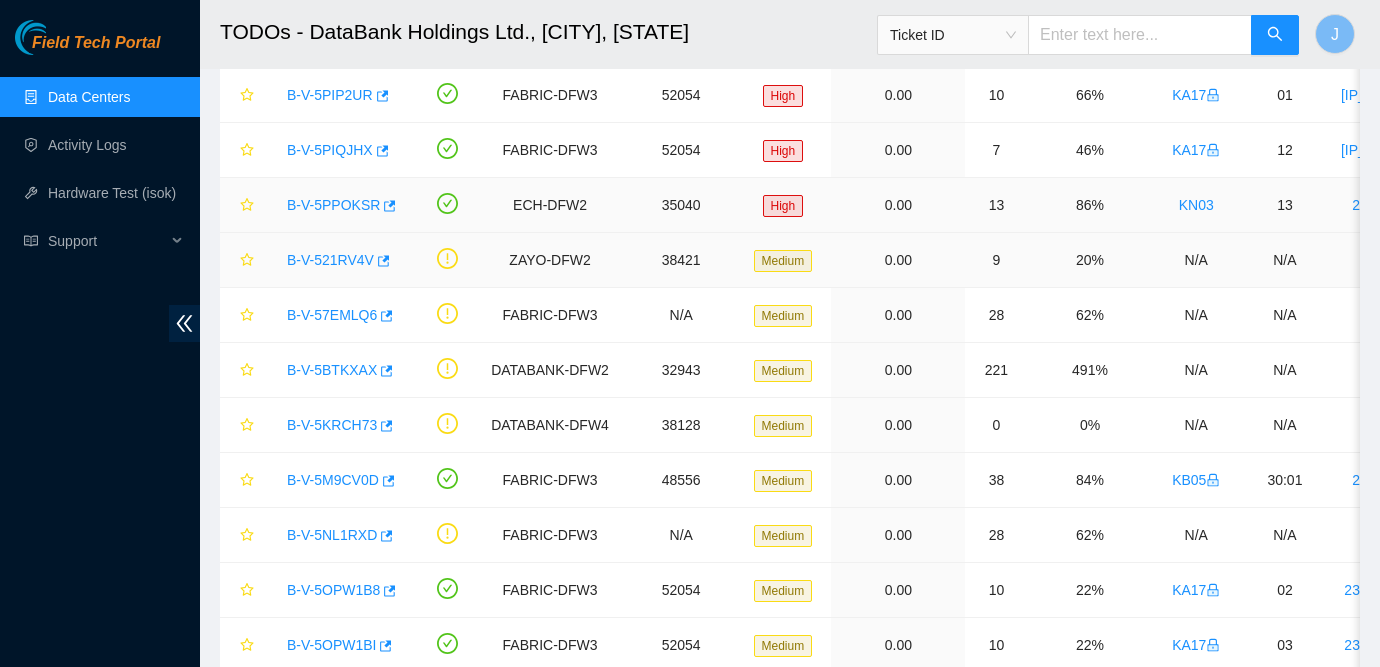 scroll, scrollTop: 249, scrollLeft: 0, axis: vertical 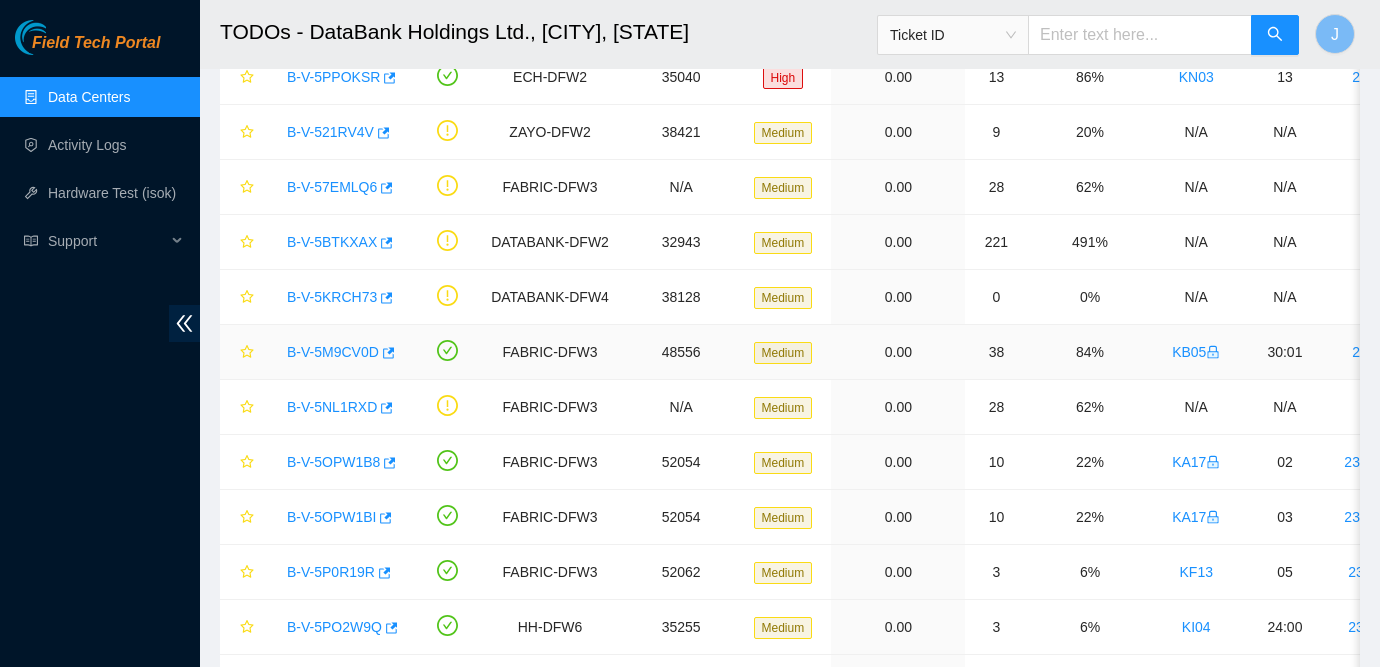 click on "B-V-5M9CV0D" at bounding box center (333, 352) 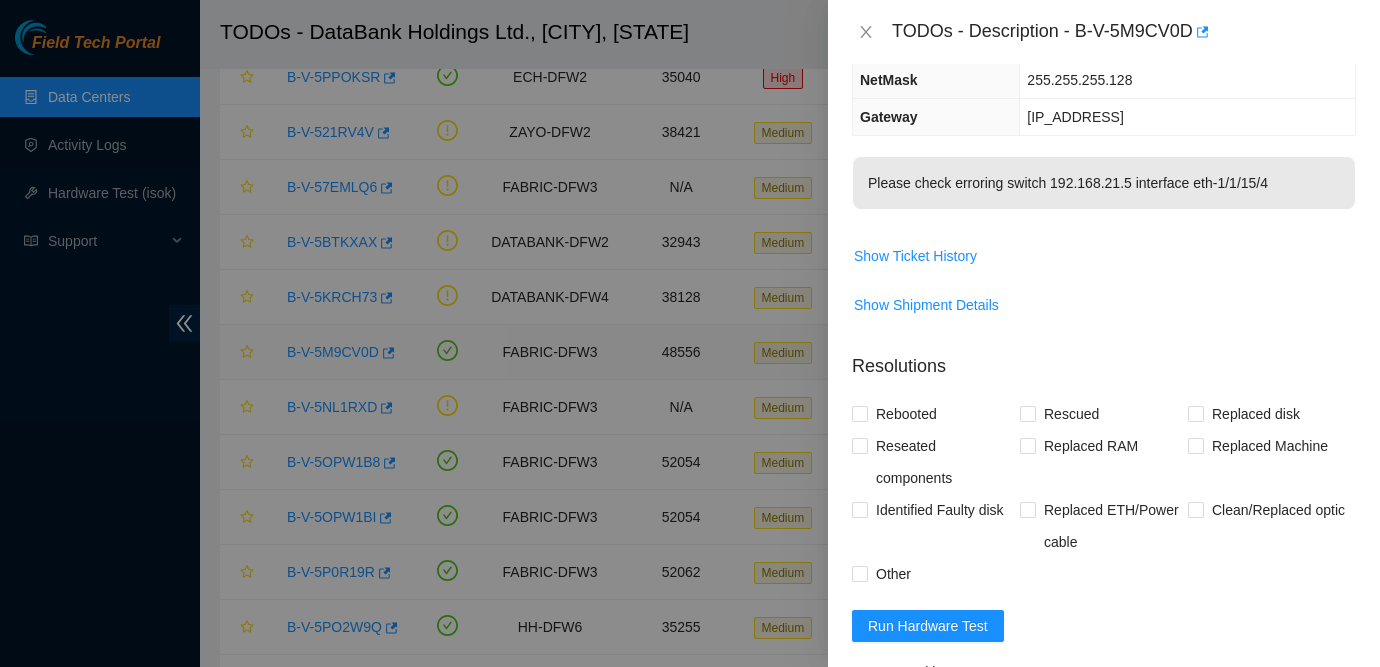 scroll, scrollTop: 183, scrollLeft: 0, axis: vertical 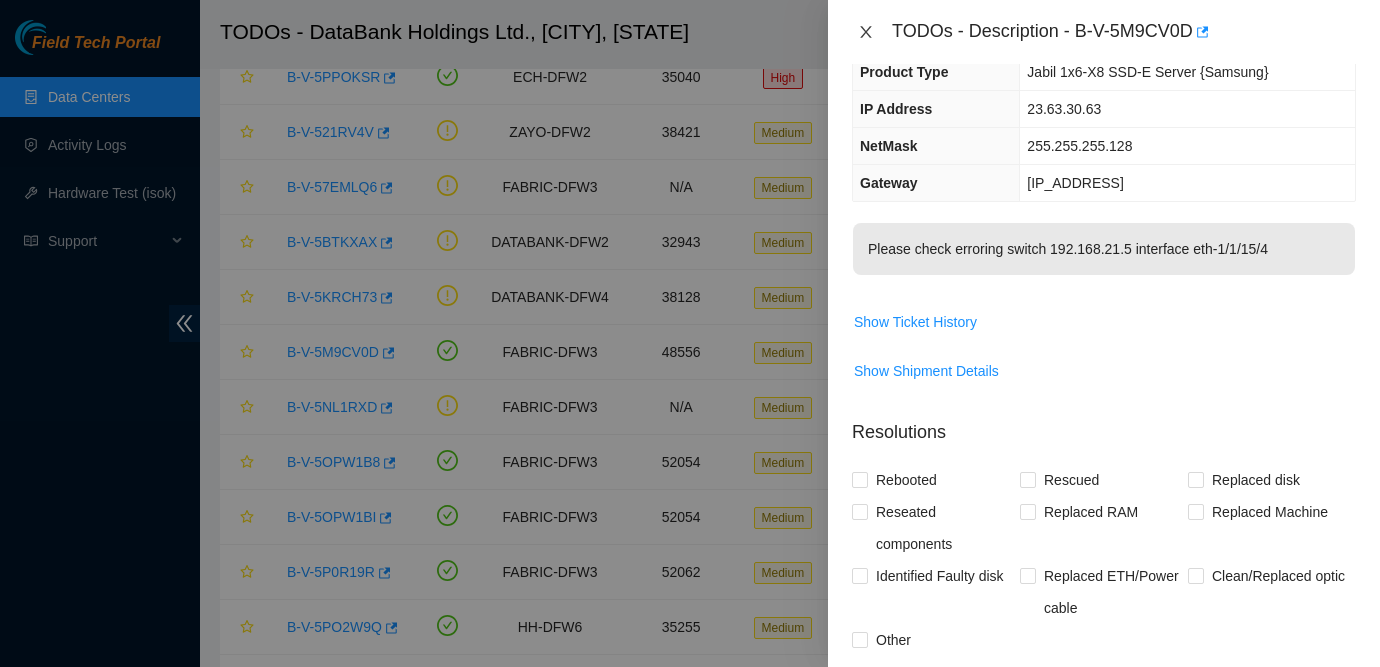 click 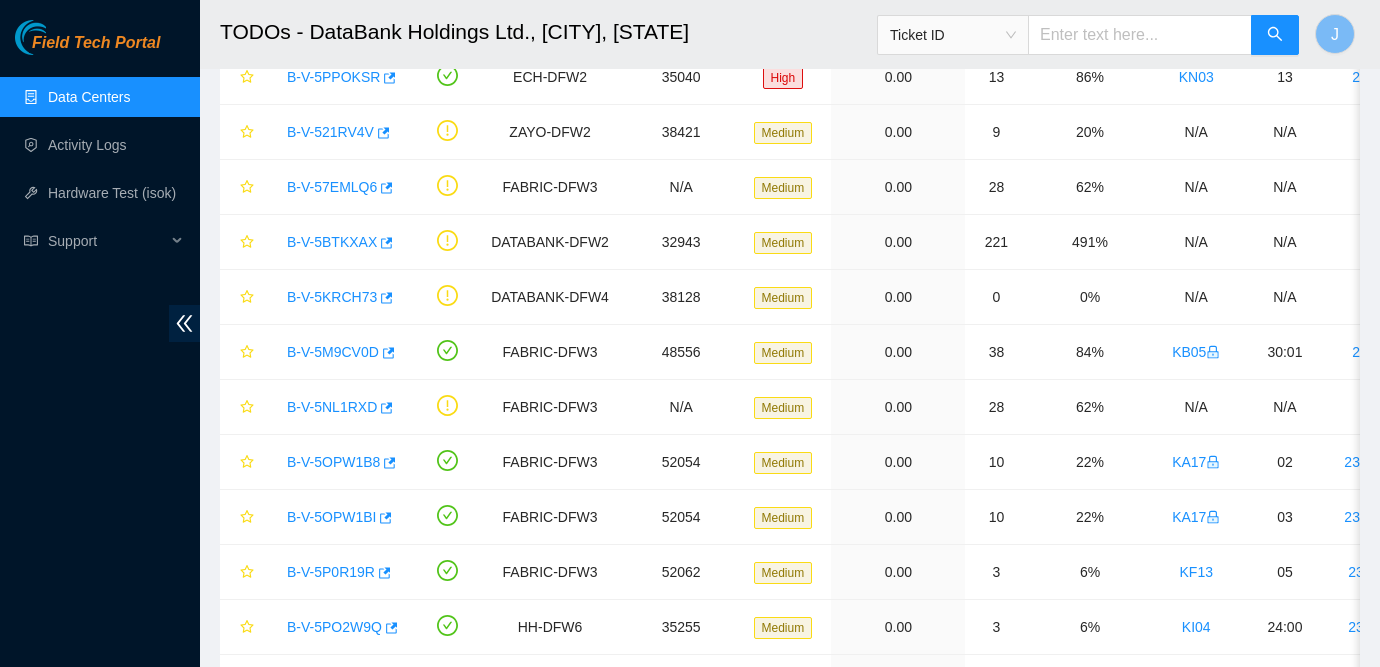 scroll, scrollTop: 249, scrollLeft: 0, axis: vertical 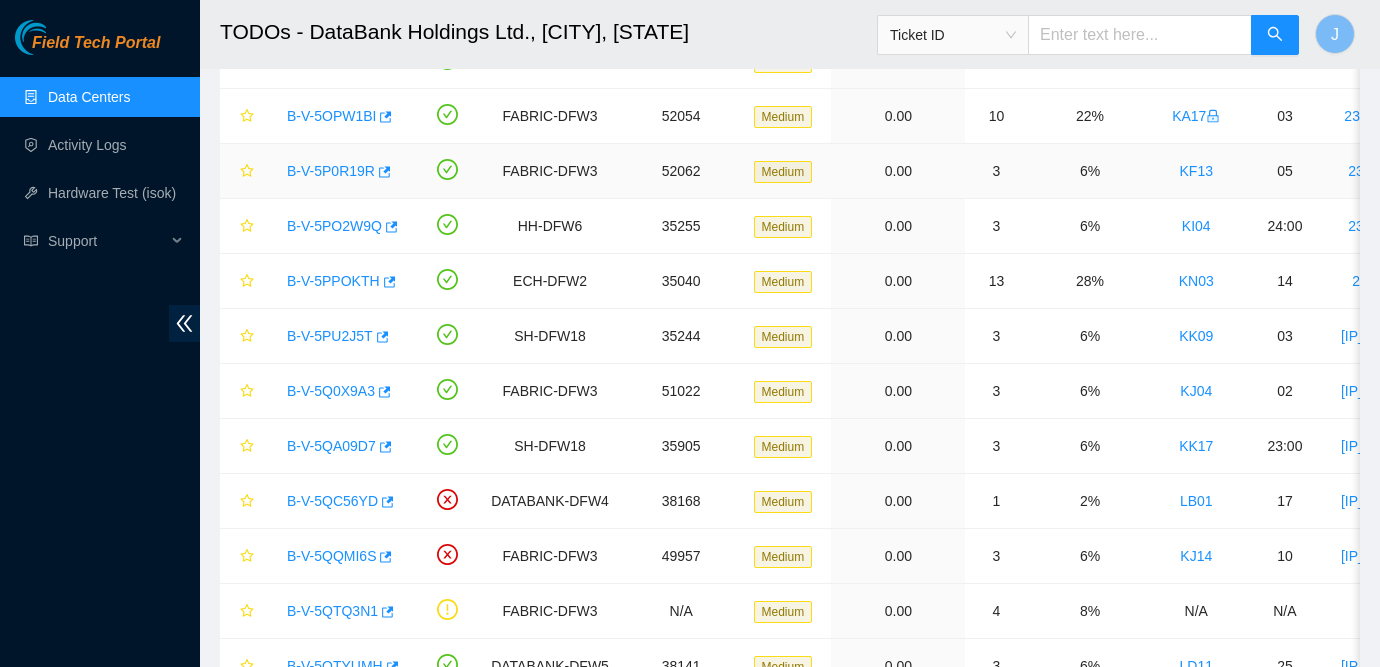 click on "B-V-5P0R19R" at bounding box center [331, 171] 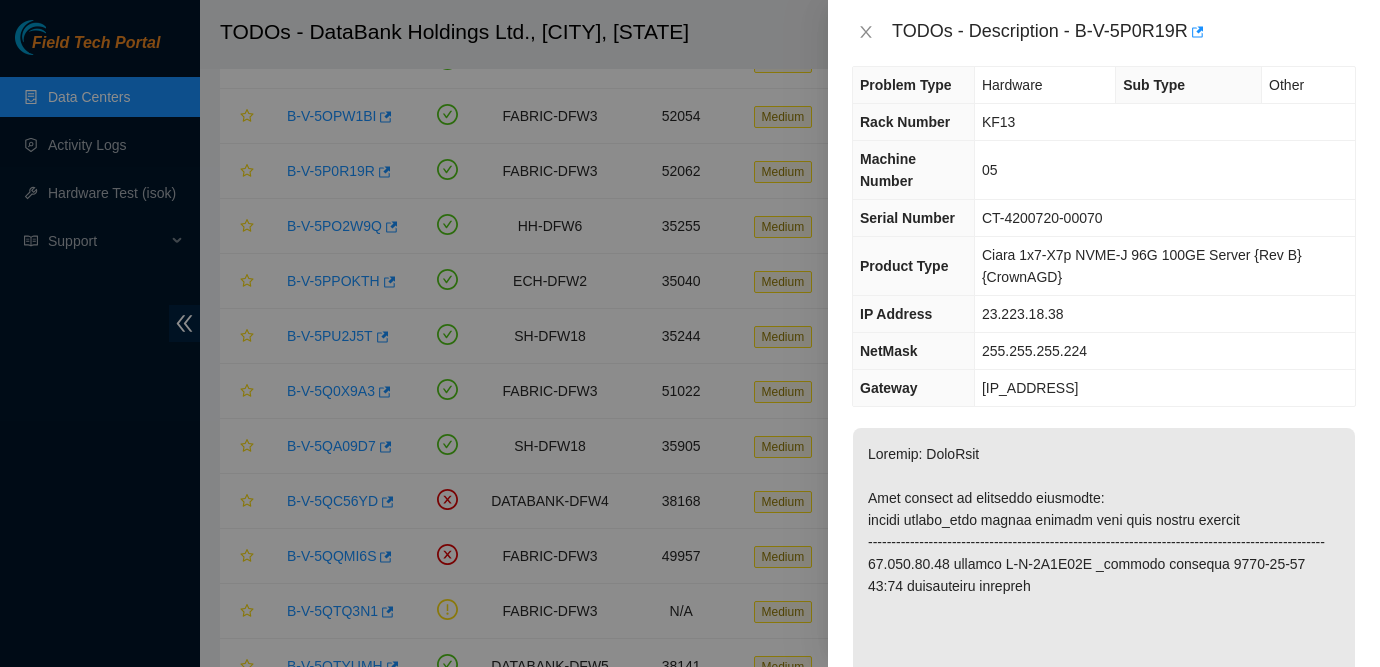 scroll, scrollTop: 0, scrollLeft: 0, axis: both 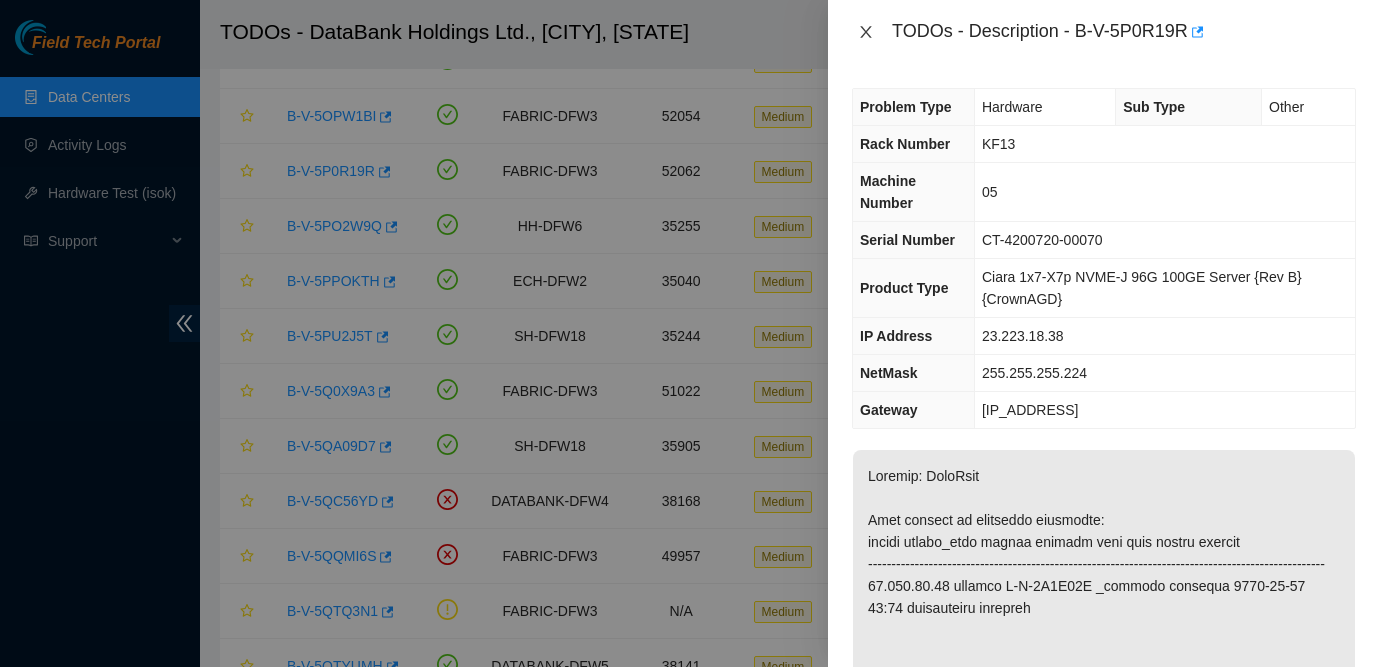click 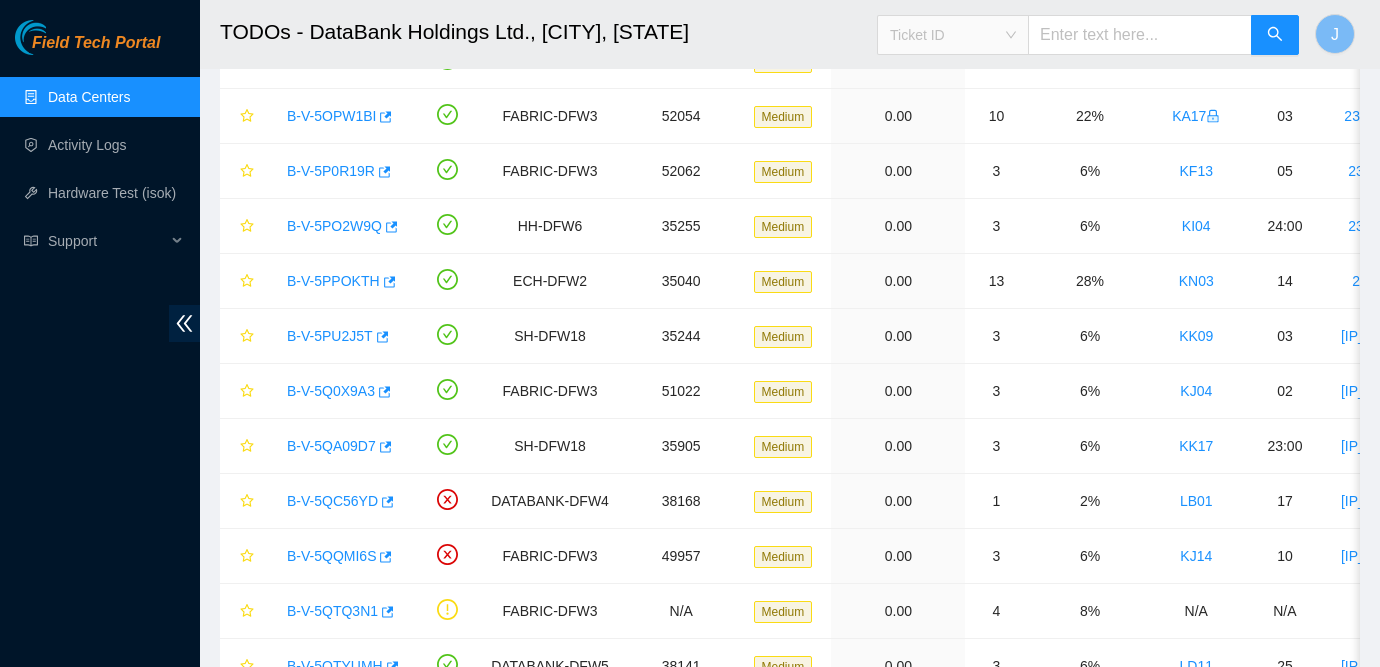 click on "Ticket ID" at bounding box center [953, 35] 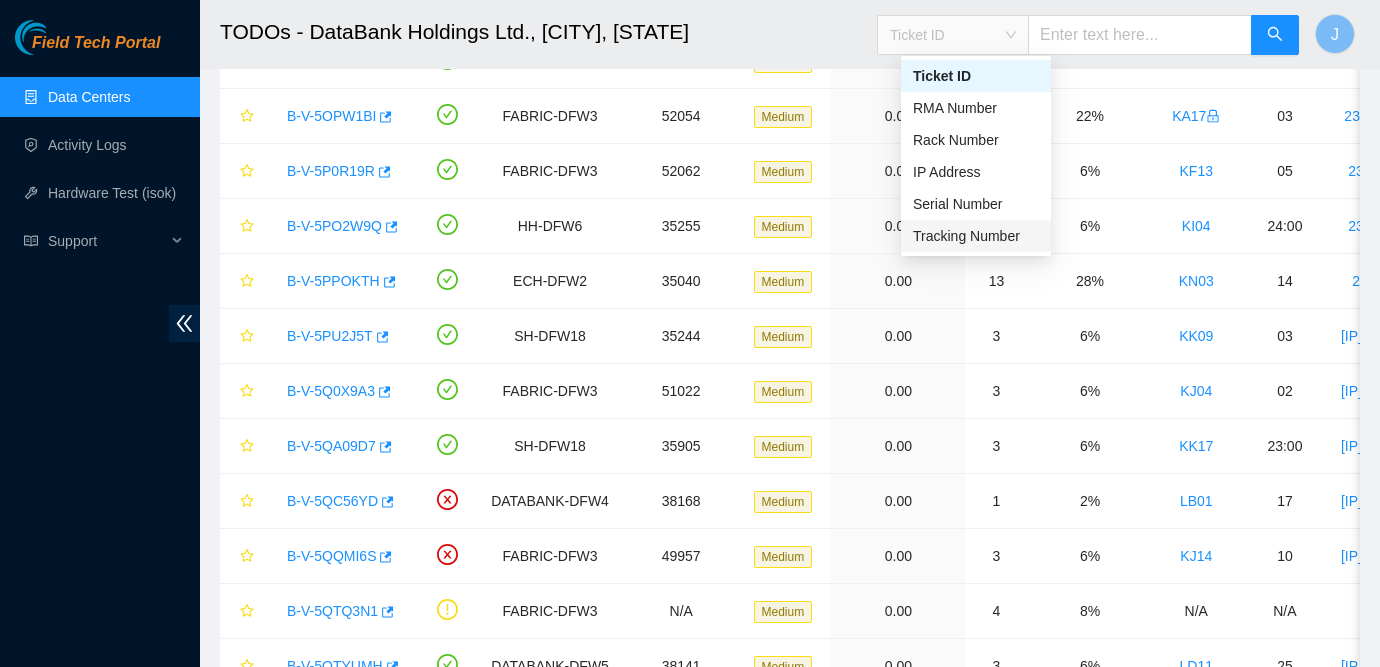 click on "Tracking Number" at bounding box center [976, 236] 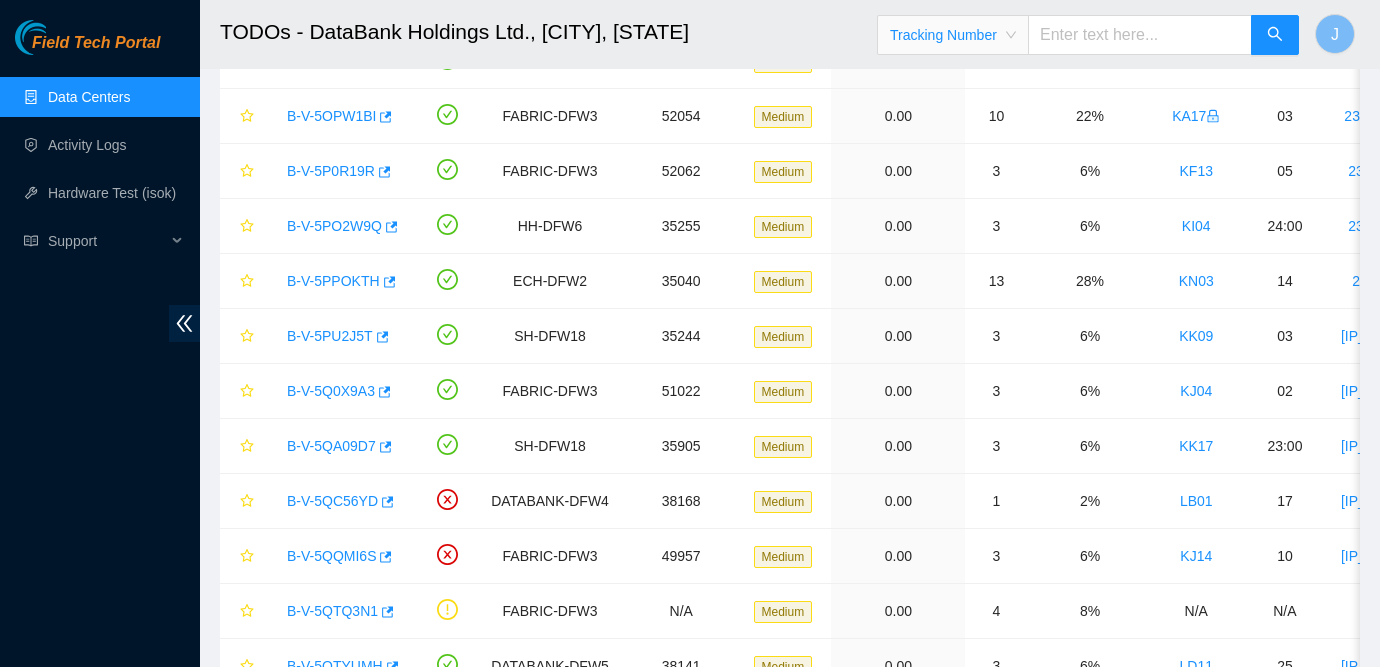 click at bounding box center (1140, 35) 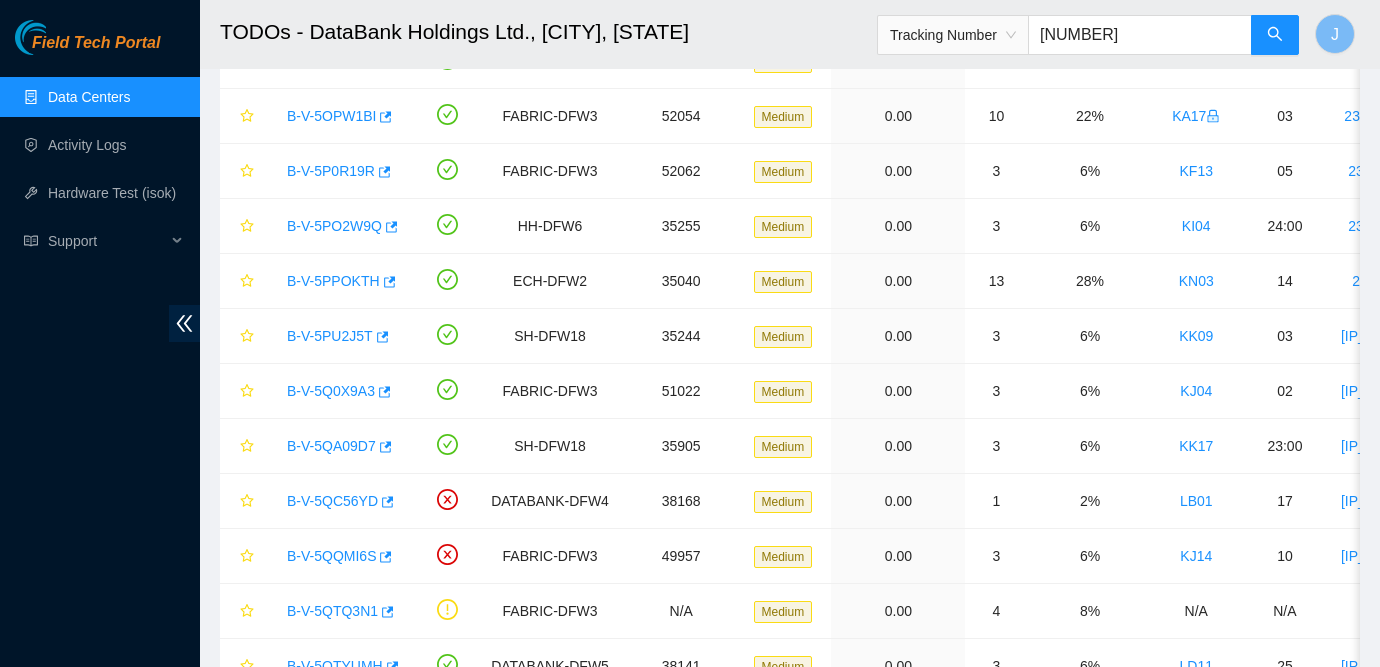 type on "[NUMBER]" 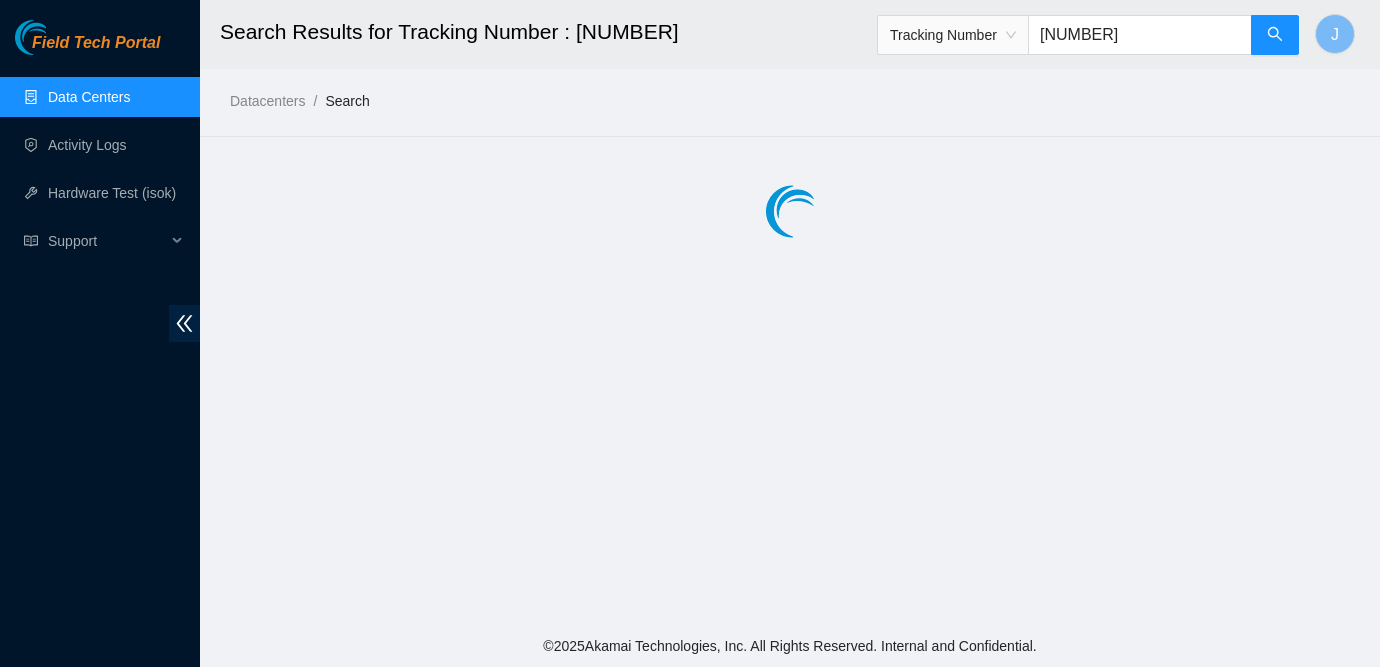 scroll, scrollTop: 0, scrollLeft: 0, axis: both 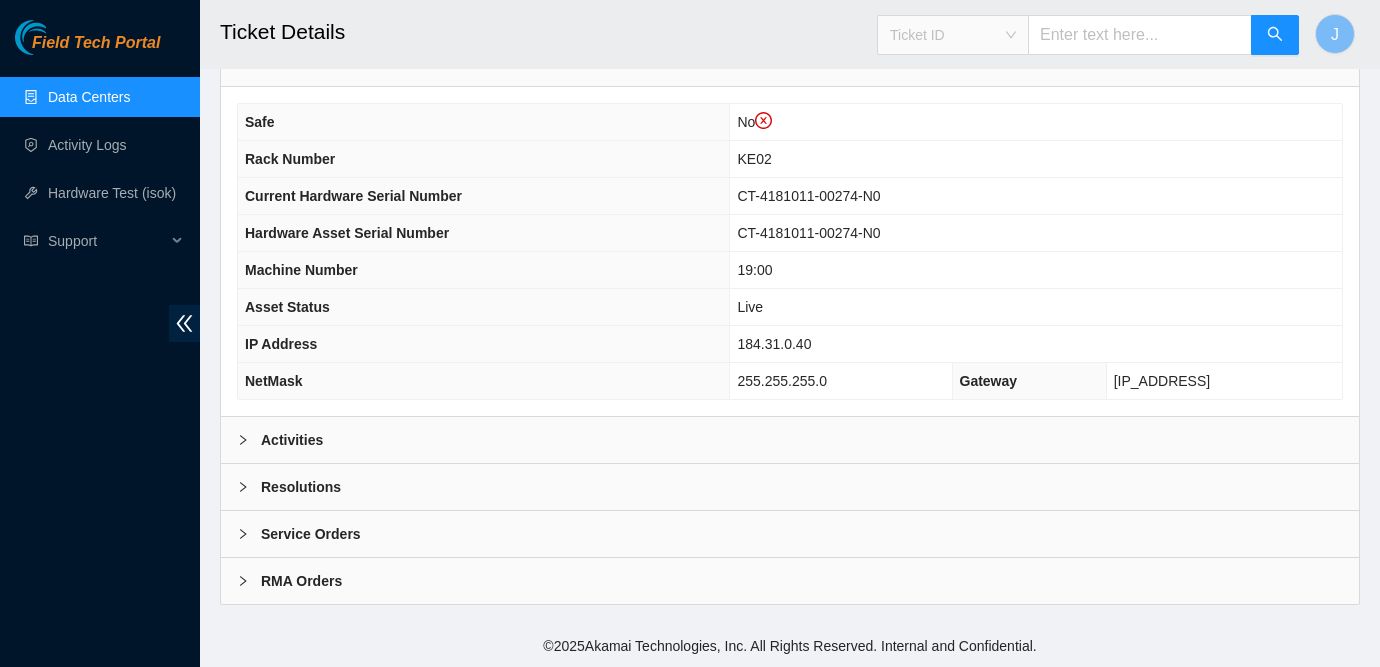 click on "Ticket ID" at bounding box center (953, 35) 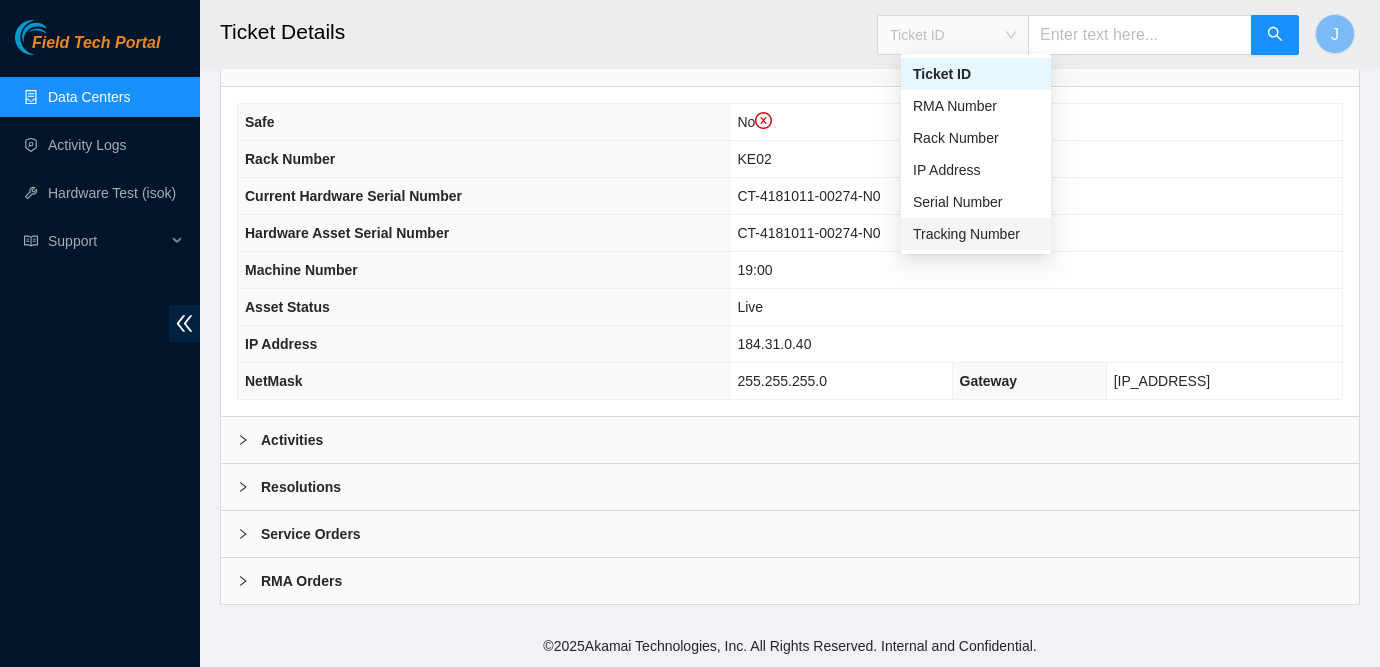 click on "Tracking Number" at bounding box center (976, 234) 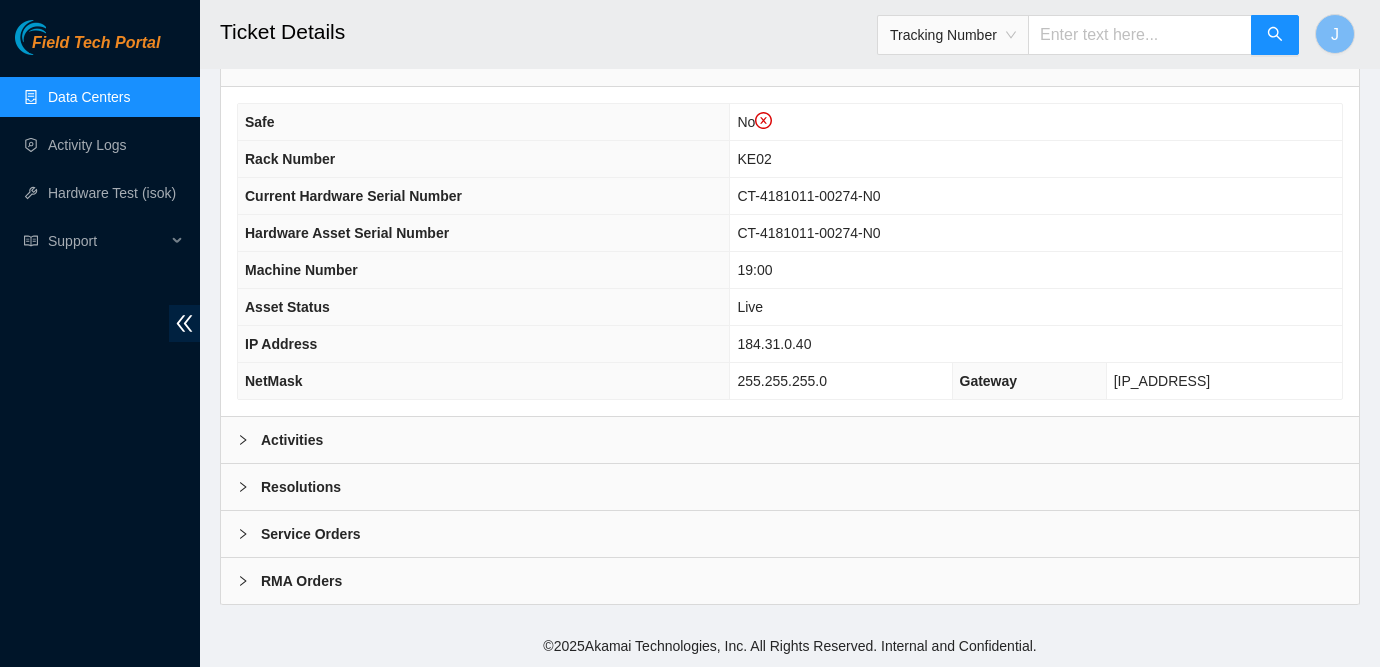 click at bounding box center (1140, 35) 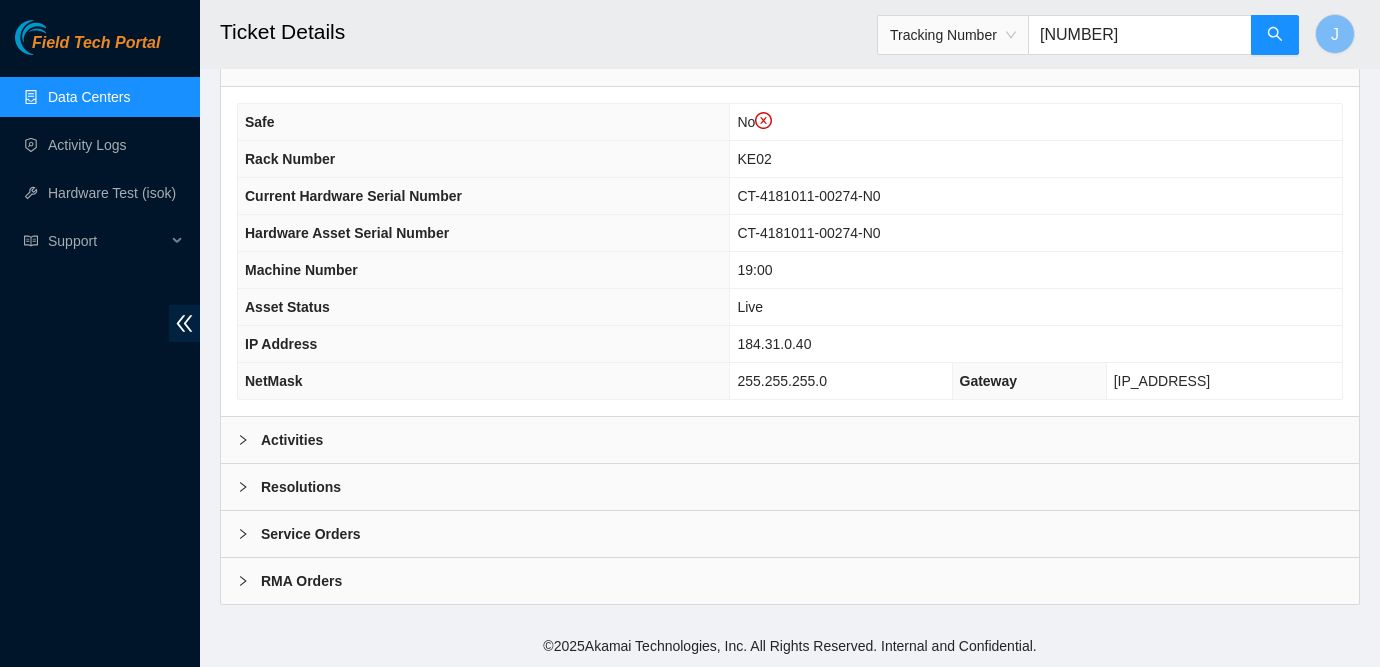 type on "[NUMBER]" 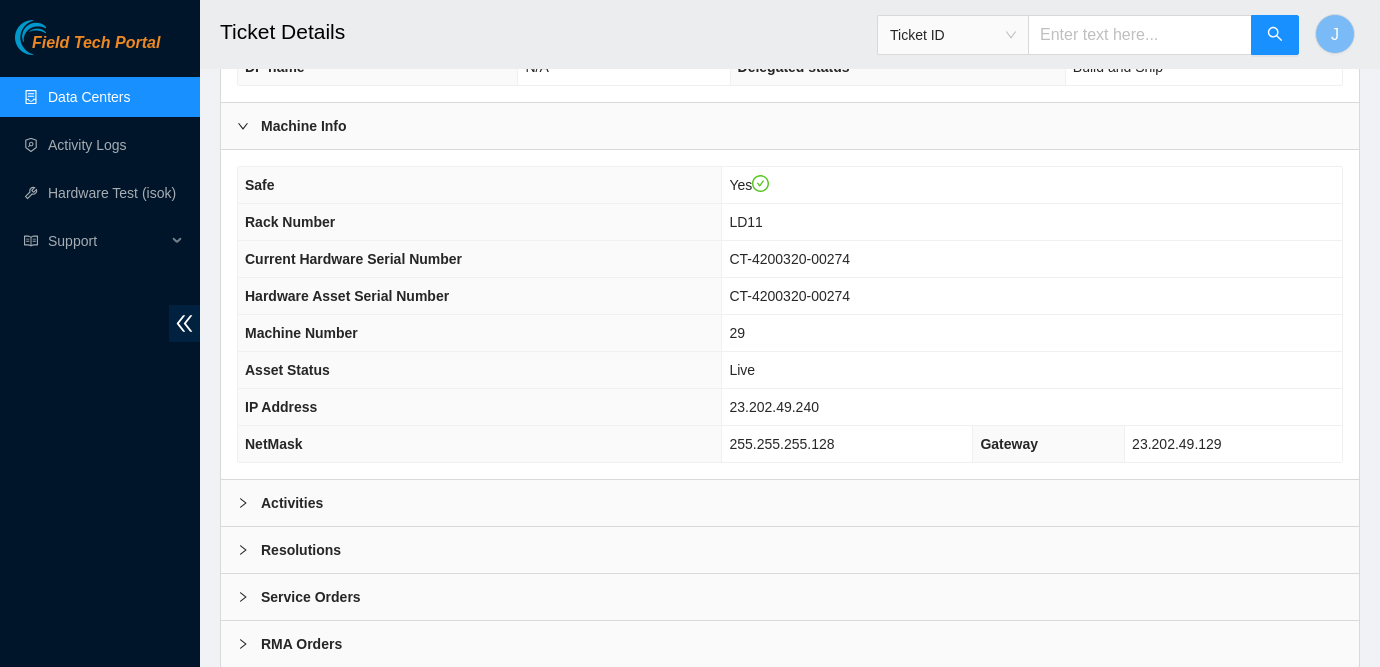scroll, scrollTop: 602, scrollLeft: 0, axis: vertical 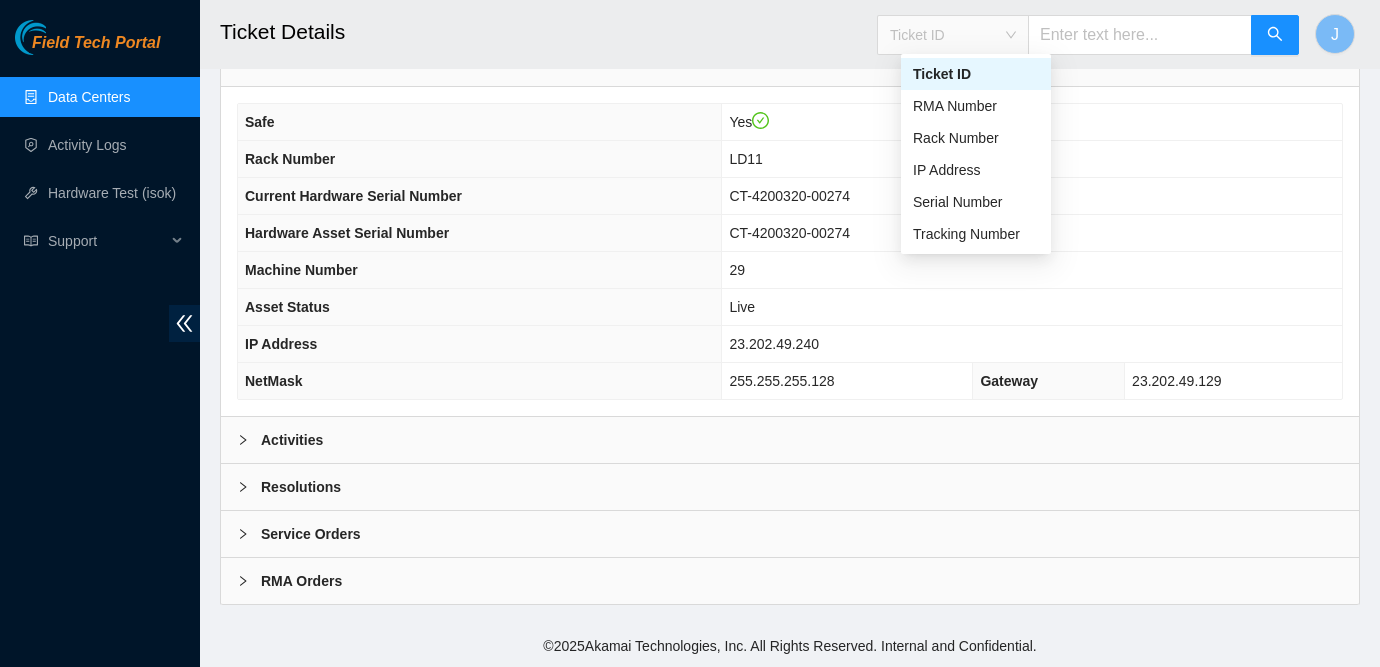 click on "Ticket ID" at bounding box center (953, 35) 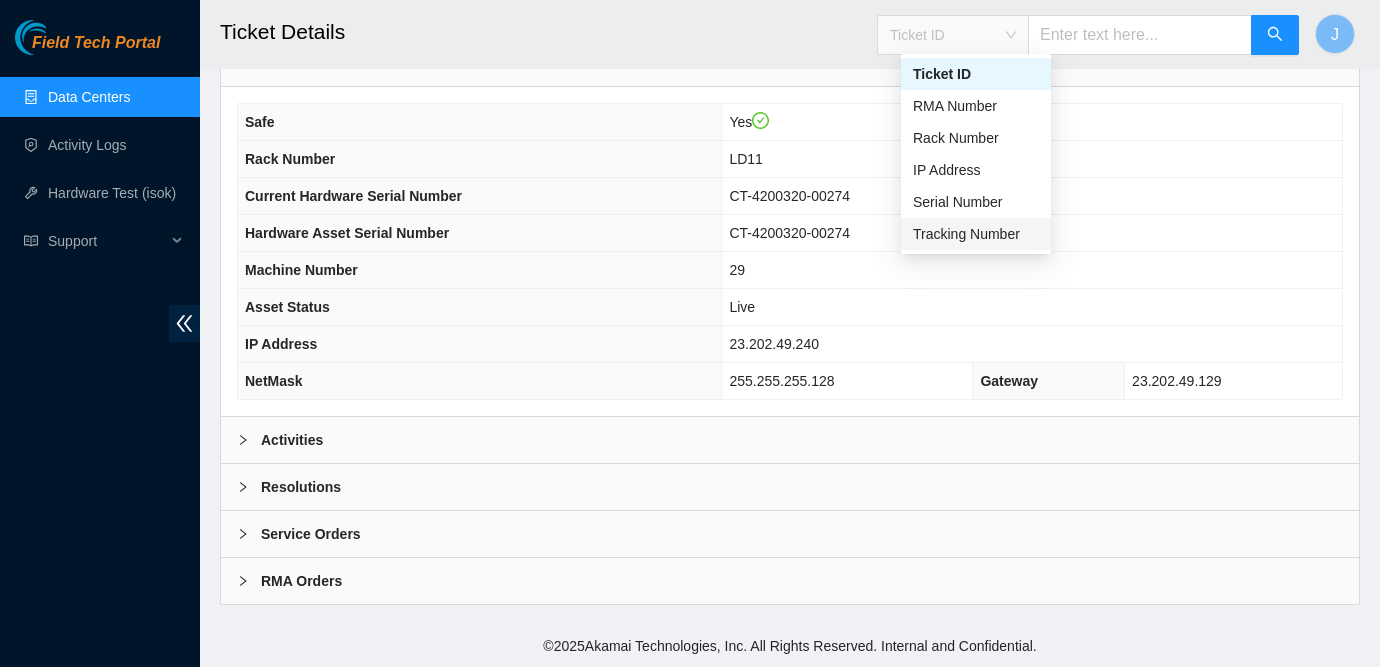 click on "Tracking Number" at bounding box center (976, 234) 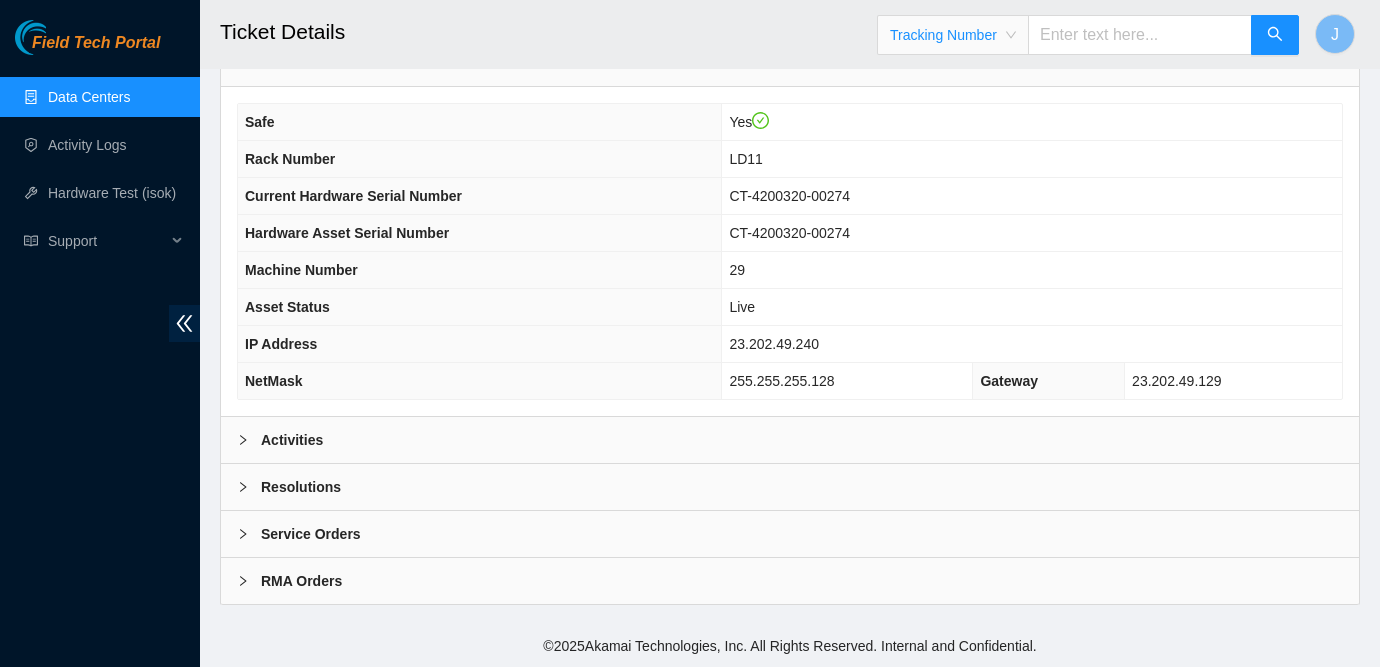 click at bounding box center [1140, 35] 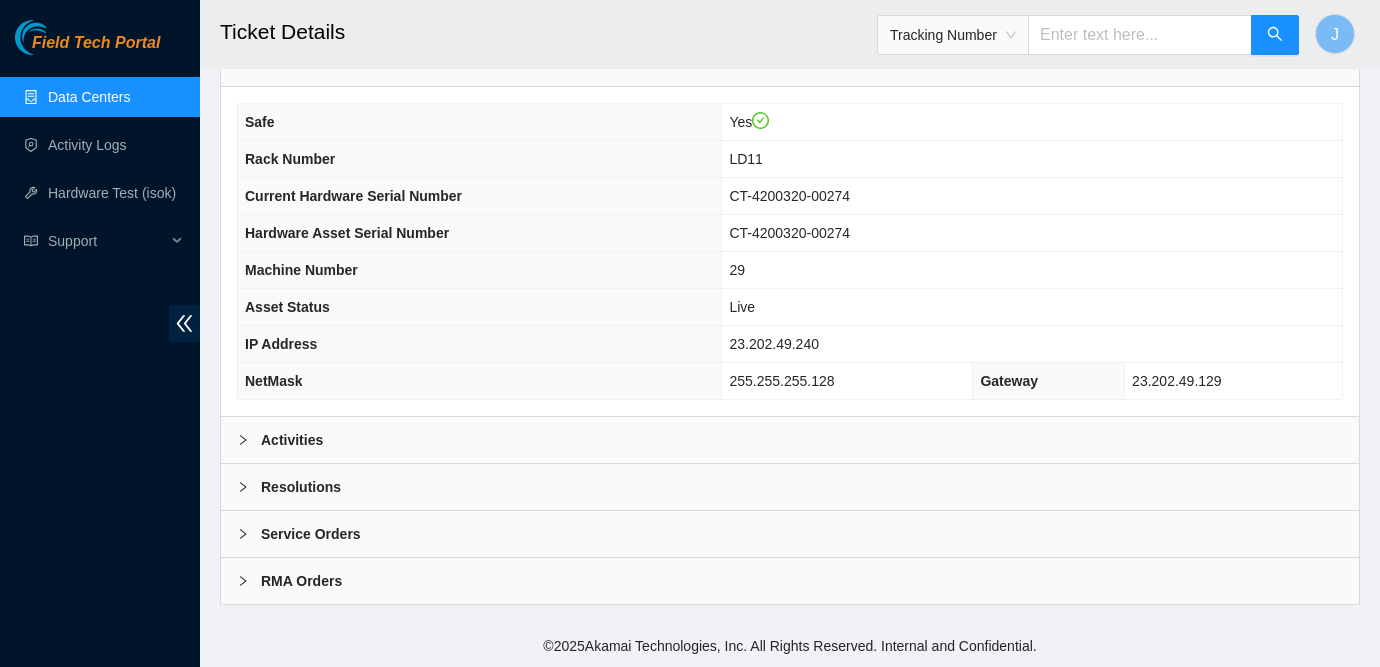click at bounding box center (1140, 35) 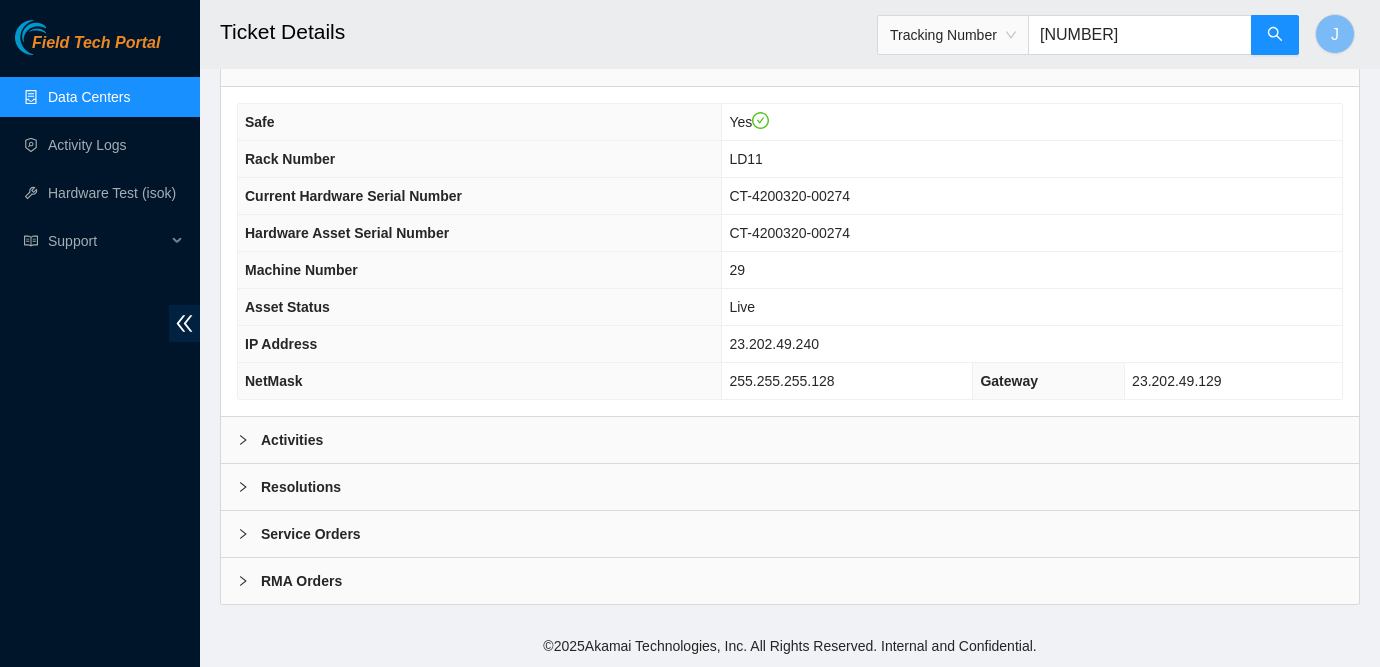 type on "[NUMBER]" 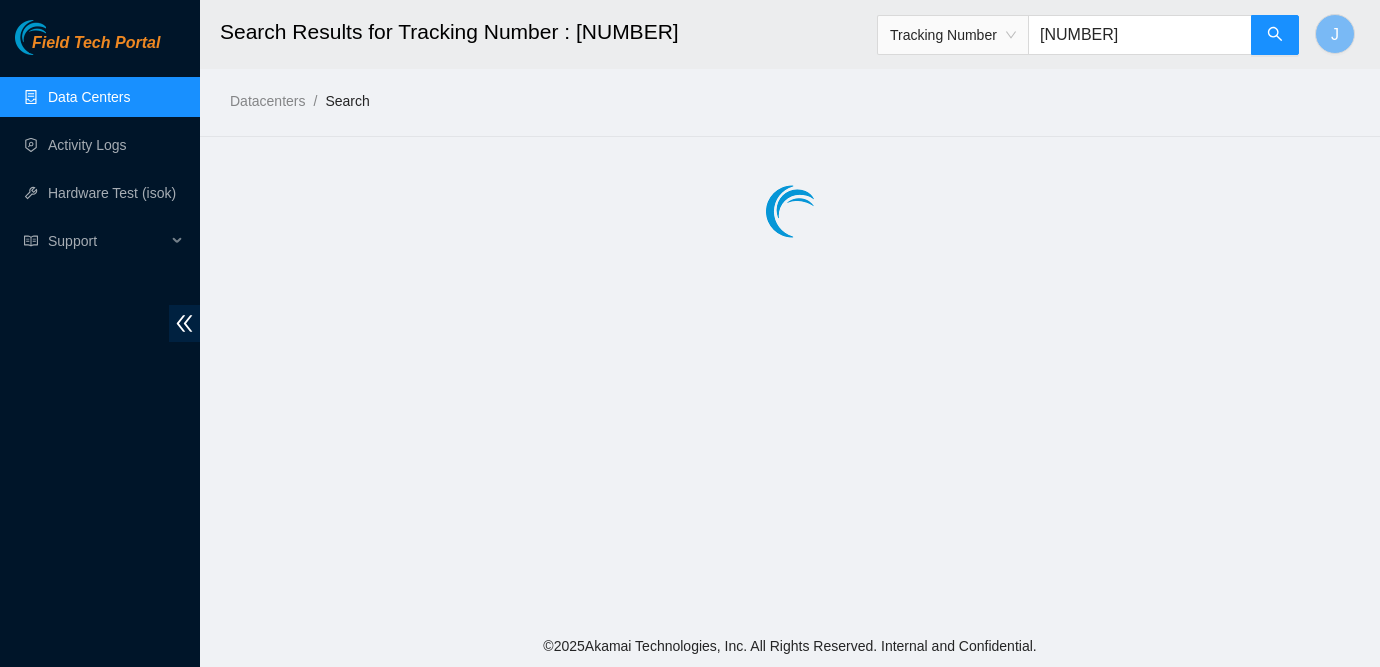 scroll, scrollTop: 0, scrollLeft: 0, axis: both 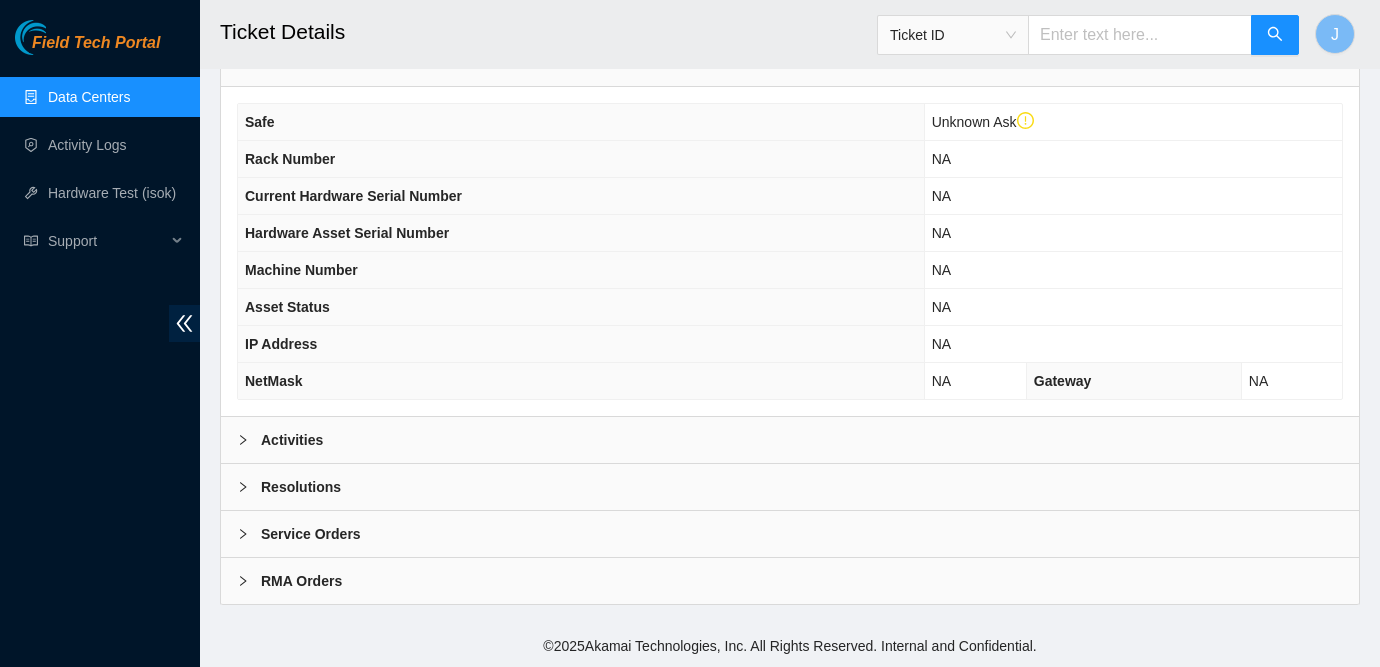 click on "Activities" at bounding box center [790, 440] 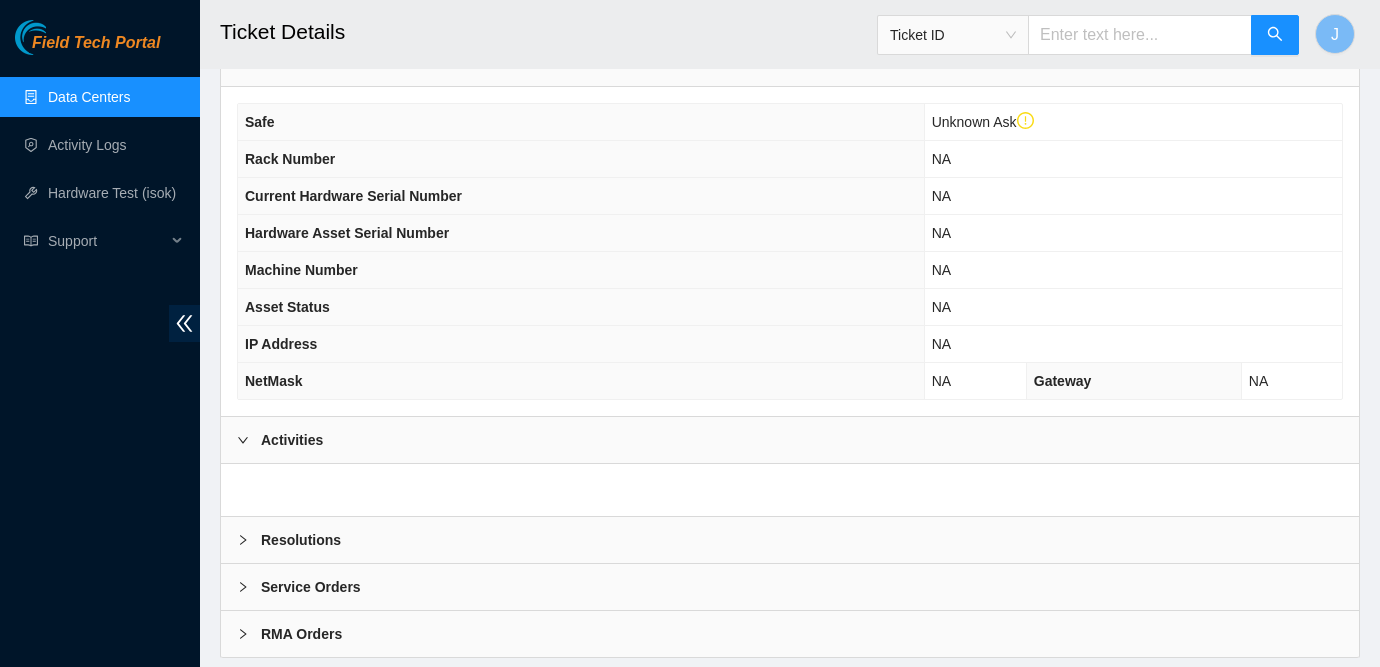 scroll, scrollTop: 693, scrollLeft: 0, axis: vertical 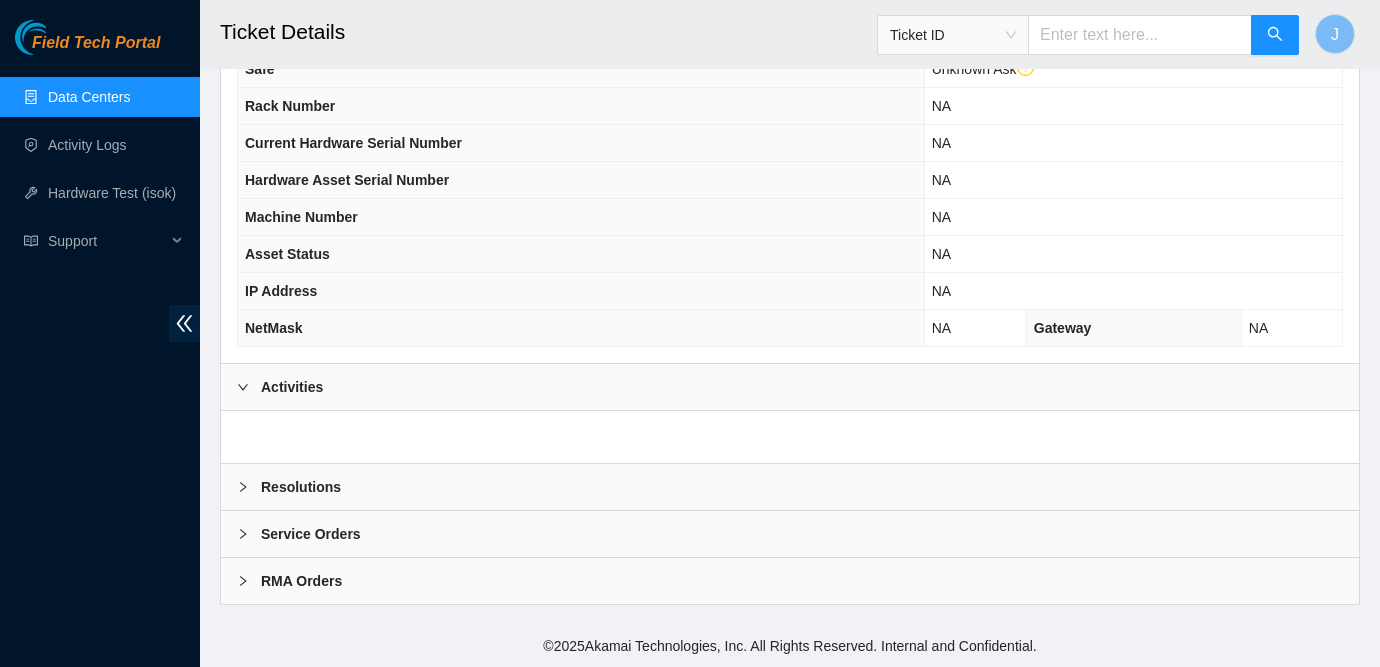 click on "Resolutions" at bounding box center (790, 487) 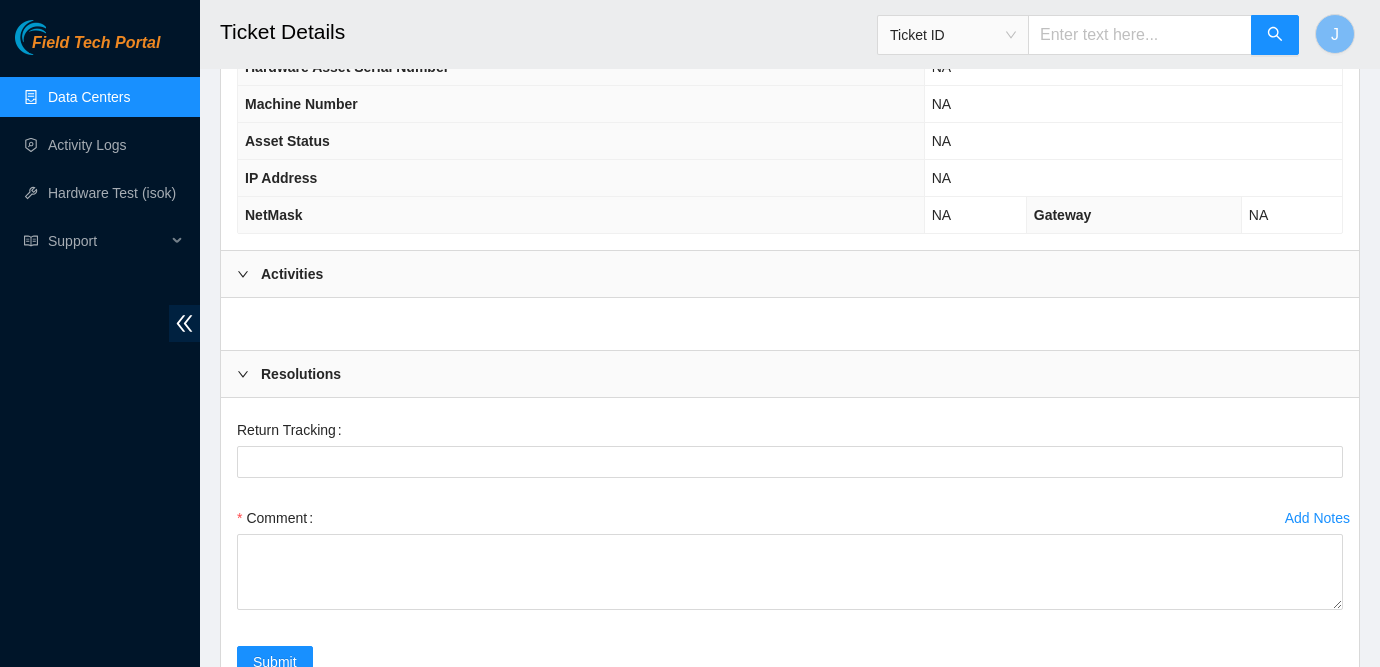 scroll, scrollTop: 1014, scrollLeft: 0, axis: vertical 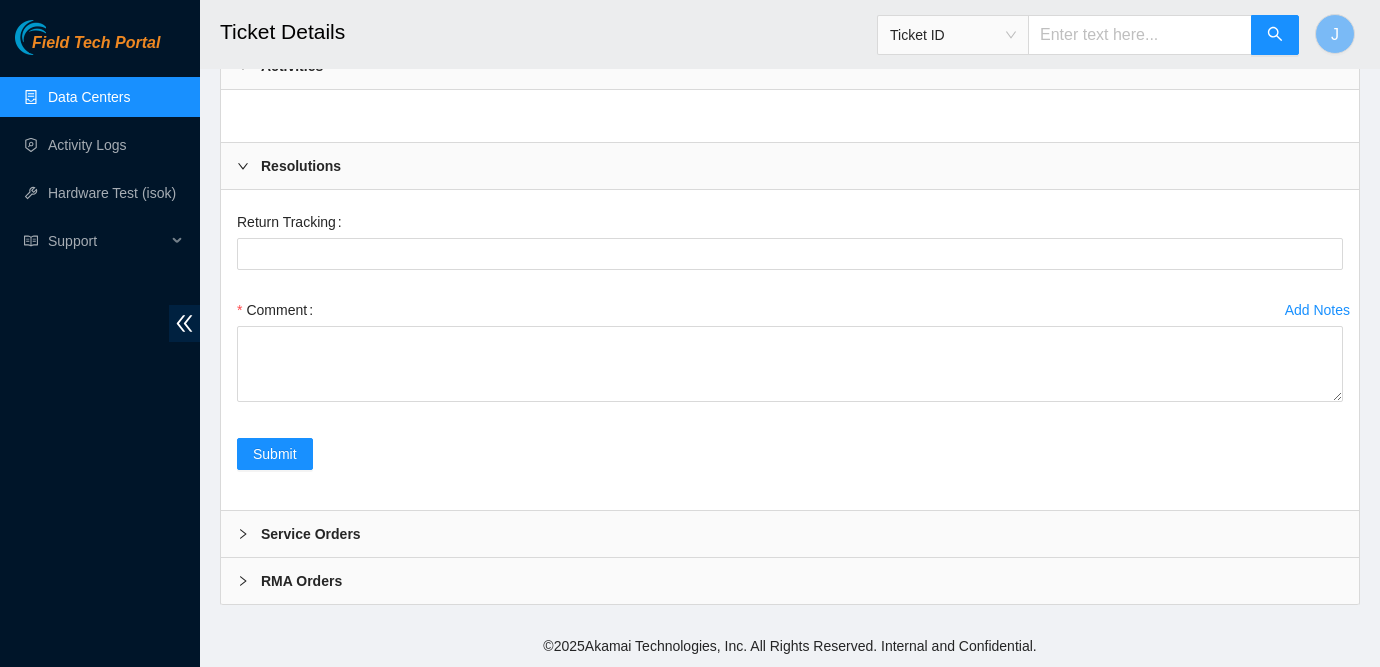 click on "Service Orders" at bounding box center (790, 534) 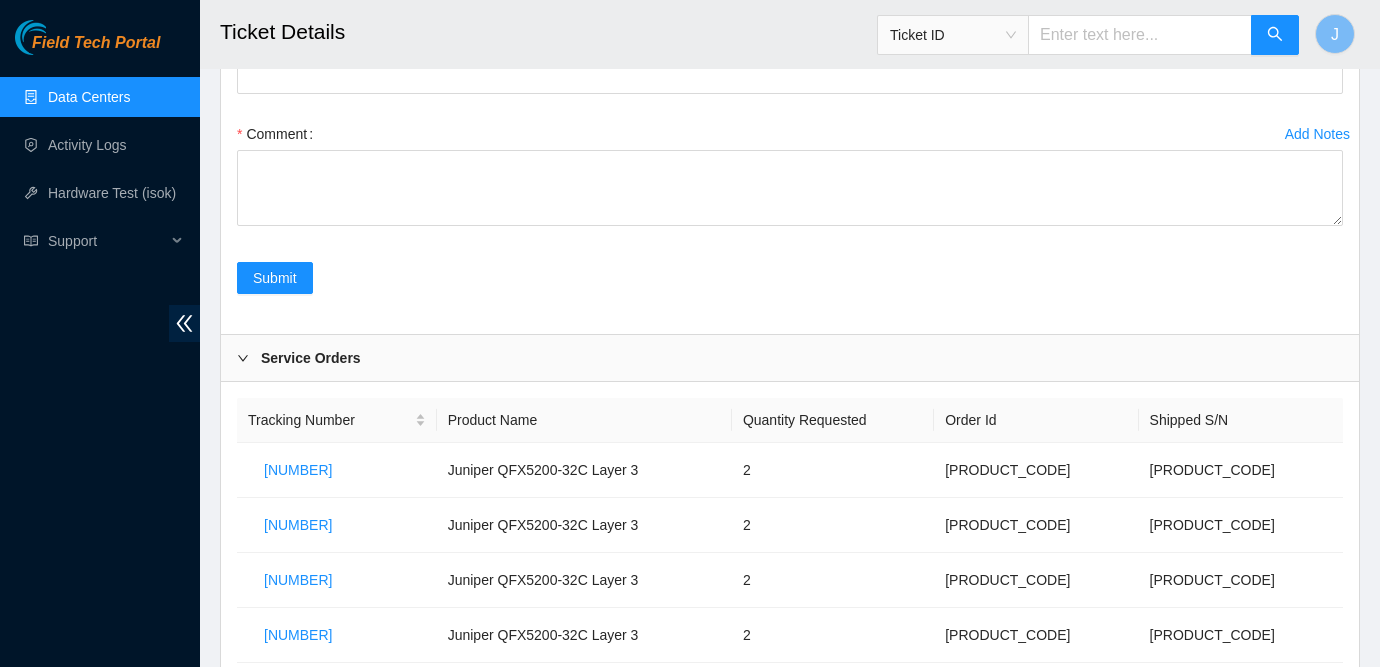 scroll, scrollTop: 1312, scrollLeft: 0, axis: vertical 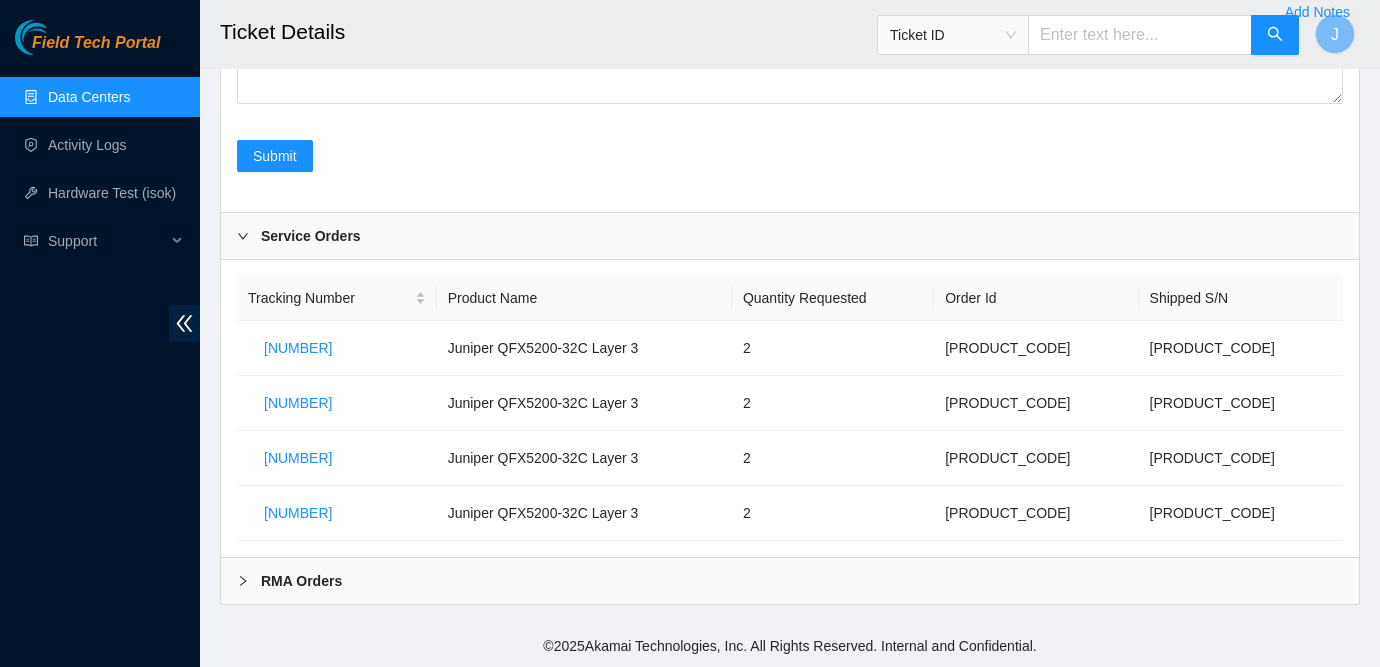 click on "RMA Orders" at bounding box center [790, 581] 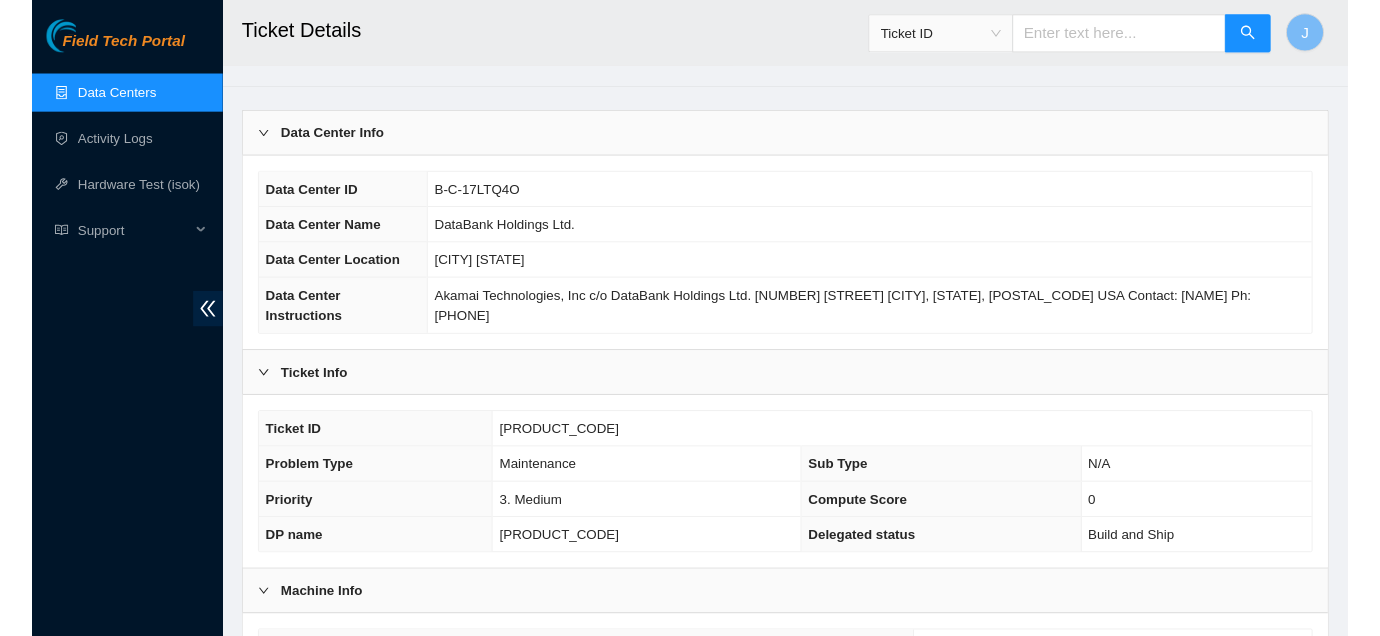 scroll, scrollTop: 0, scrollLeft: 0, axis: both 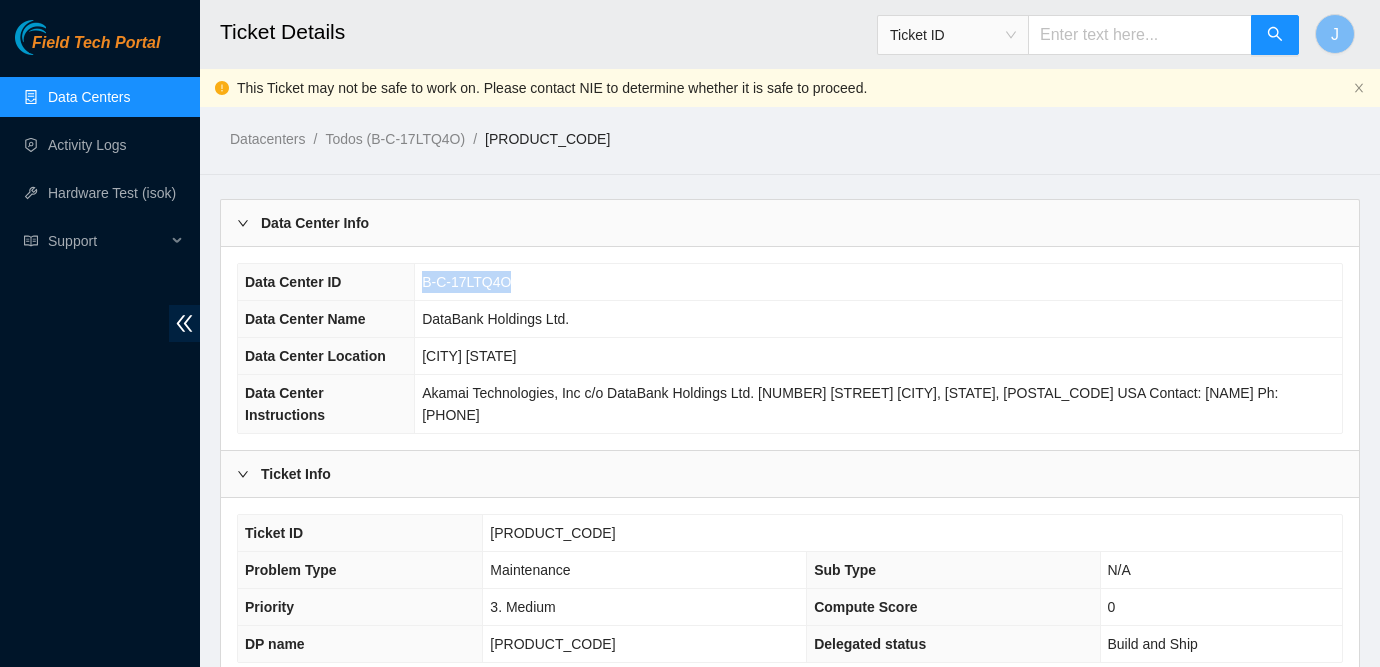 drag, startPoint x: 524, startPoint y: 284, endPoint x: 427, endPoint y: 287, distance: 97.04638 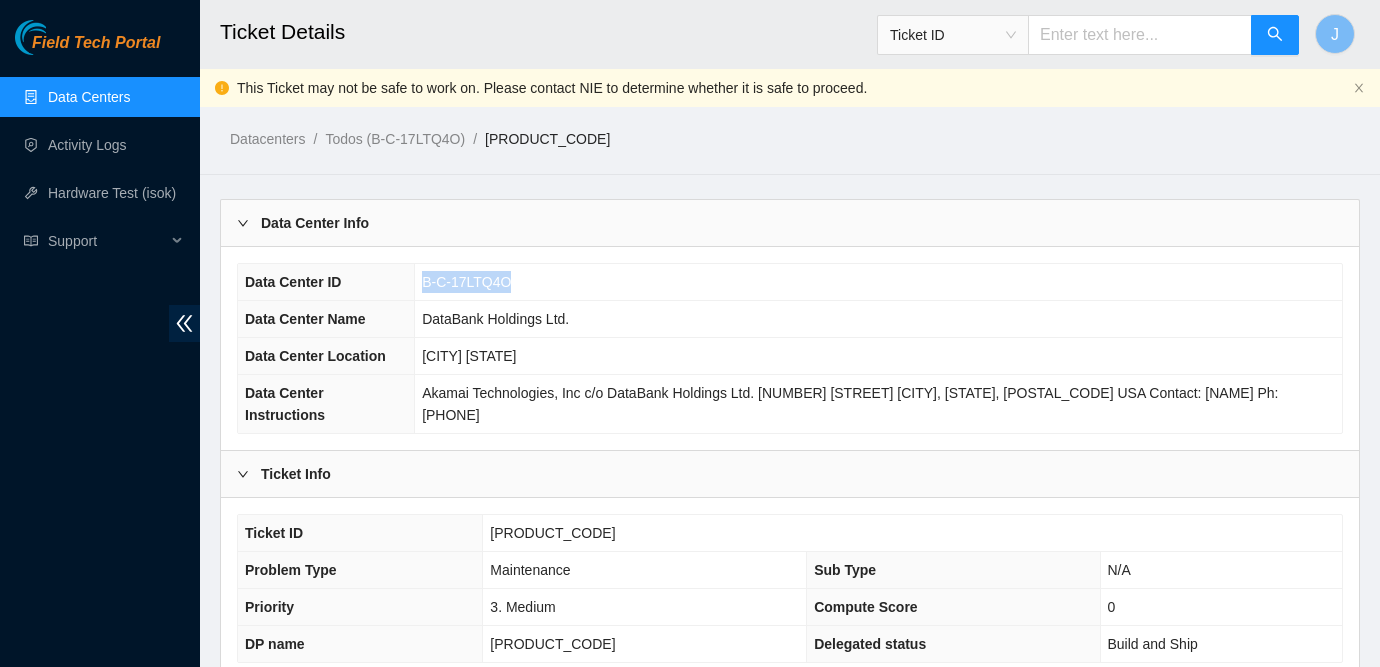 click on "Data Centers" at bounding box center (89, 97) 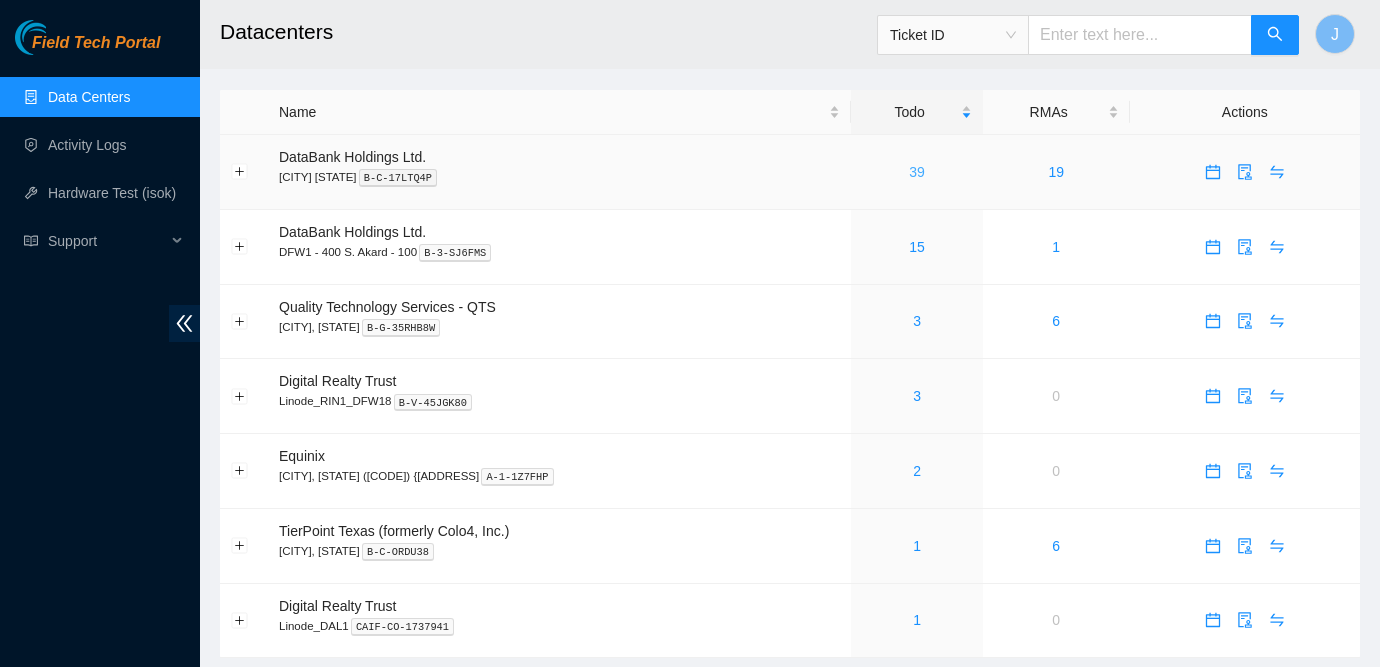click on "39" at bounding box center (917, 172) 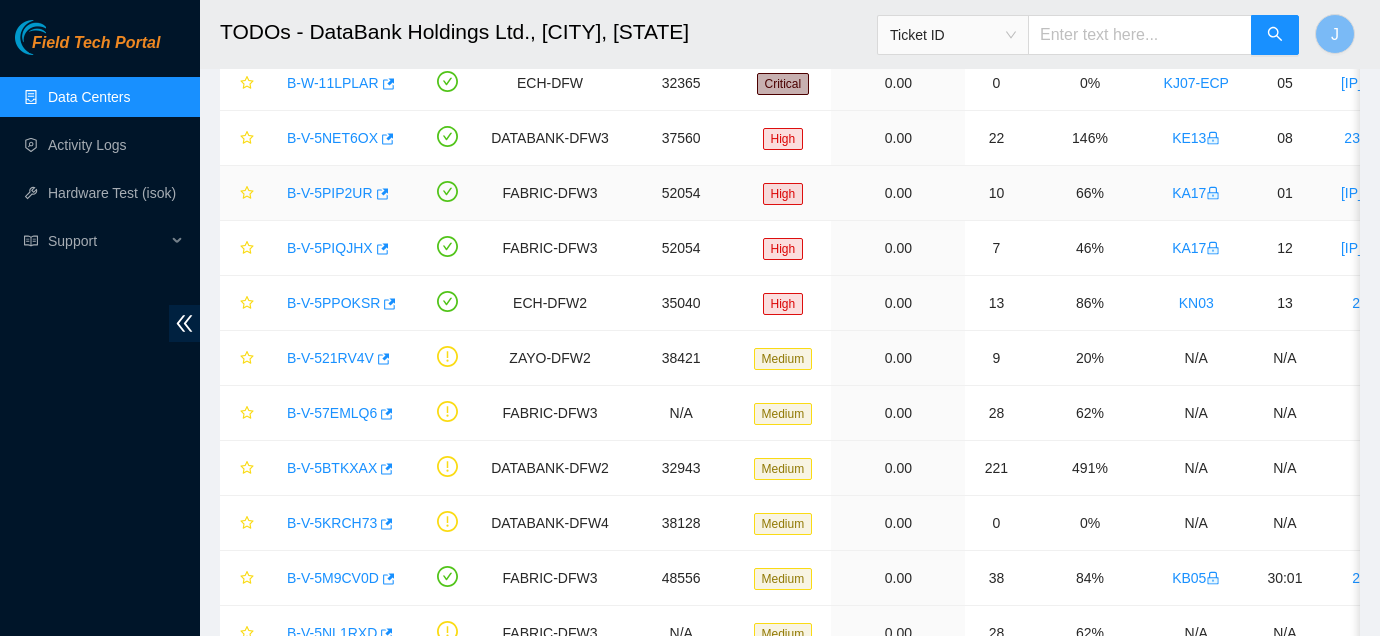 scroll, scrollTop: 376, scrollLeft: 0, axis: vertical 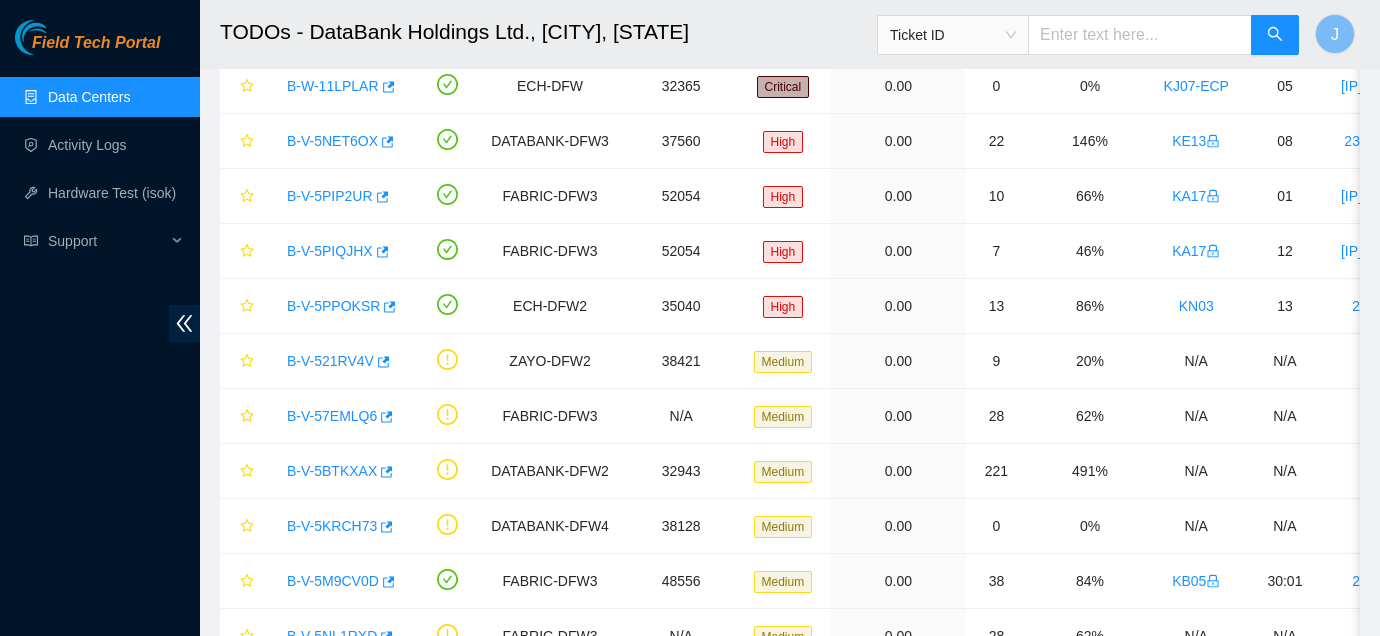 click on "Ticket ID" at bounding box center (953, 35) 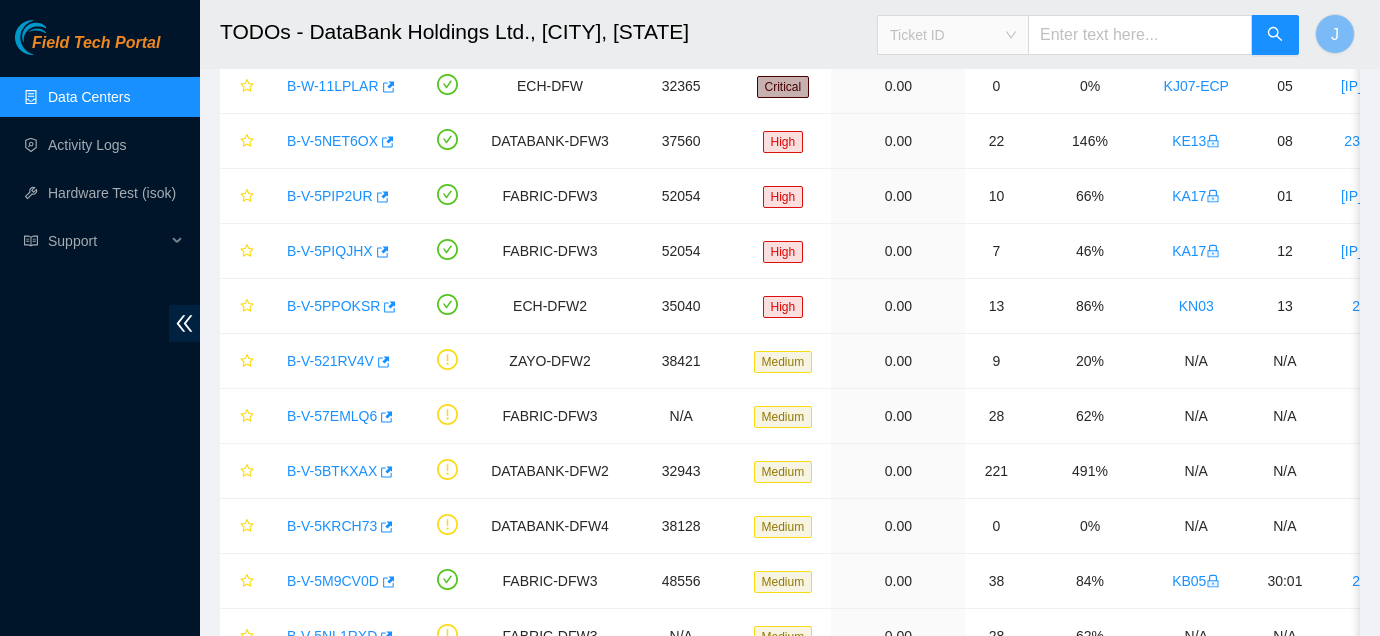 click on "Ticket ID" at bounding box center (953, 35) 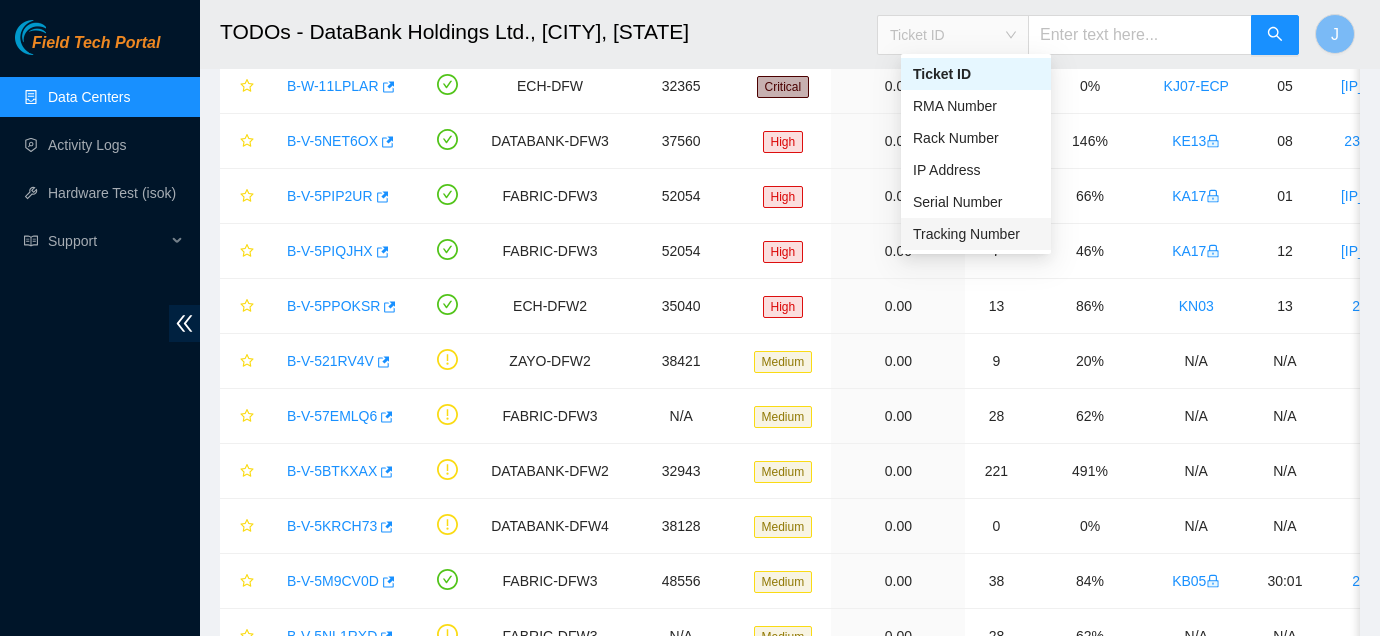 click on "Tracking Number" at bounding box center [976, 234] 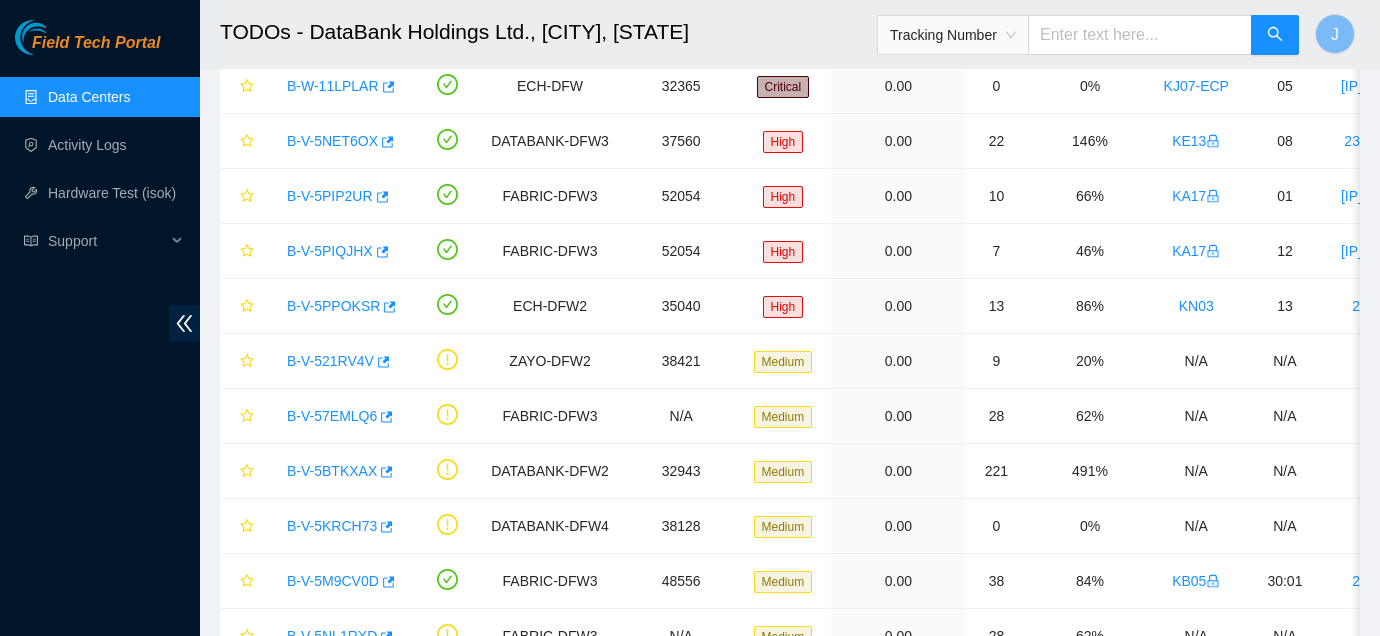 click at bounding box center [1140, 35] 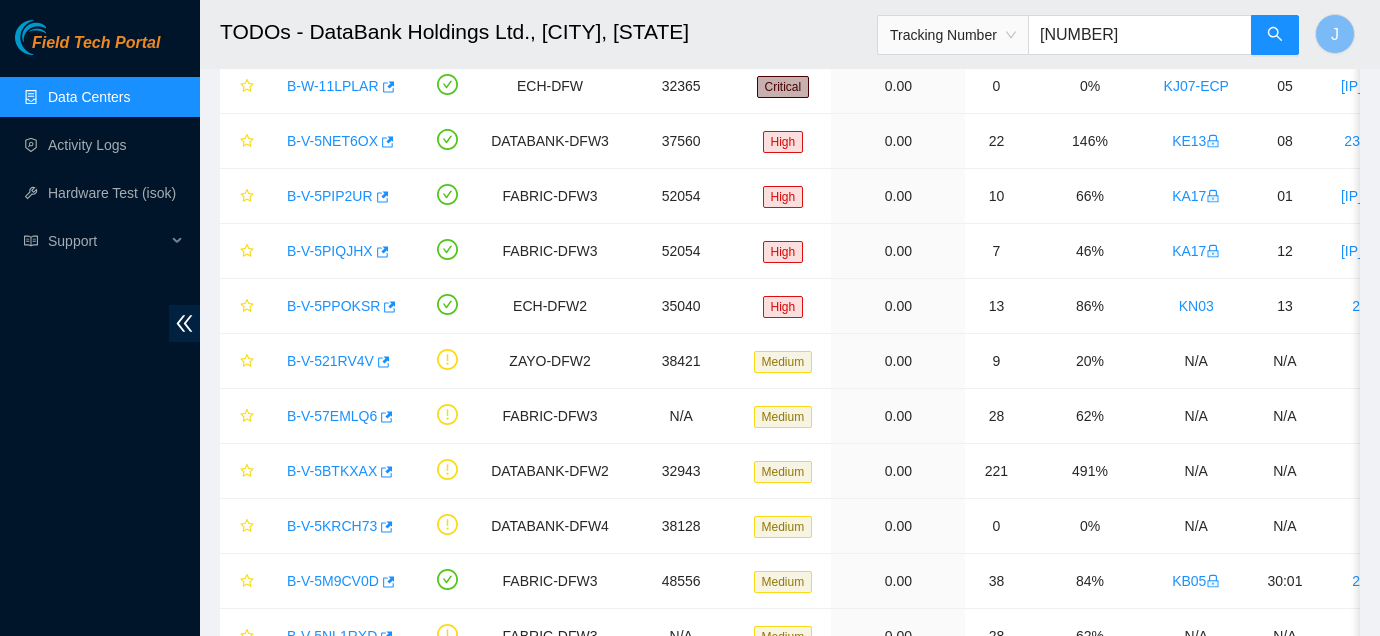 type on "[NUMBER]" 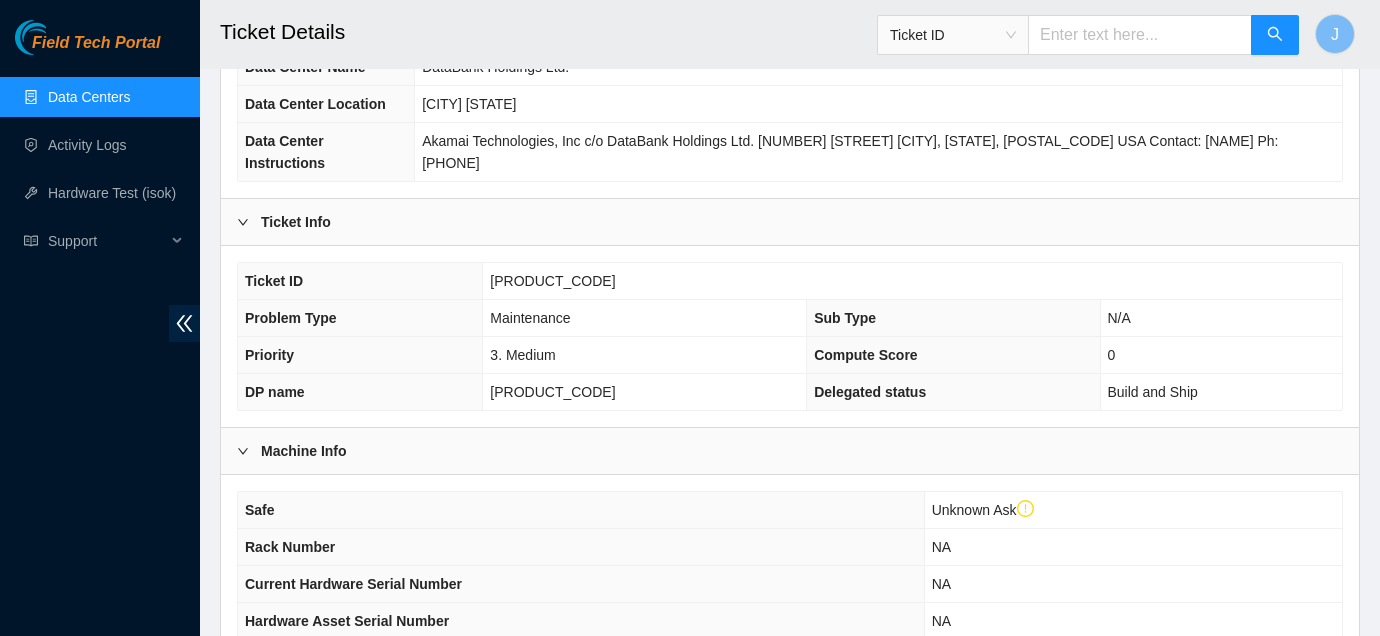 scroll, scrollTop: 262, scrollLeft: 0, axis: vertical 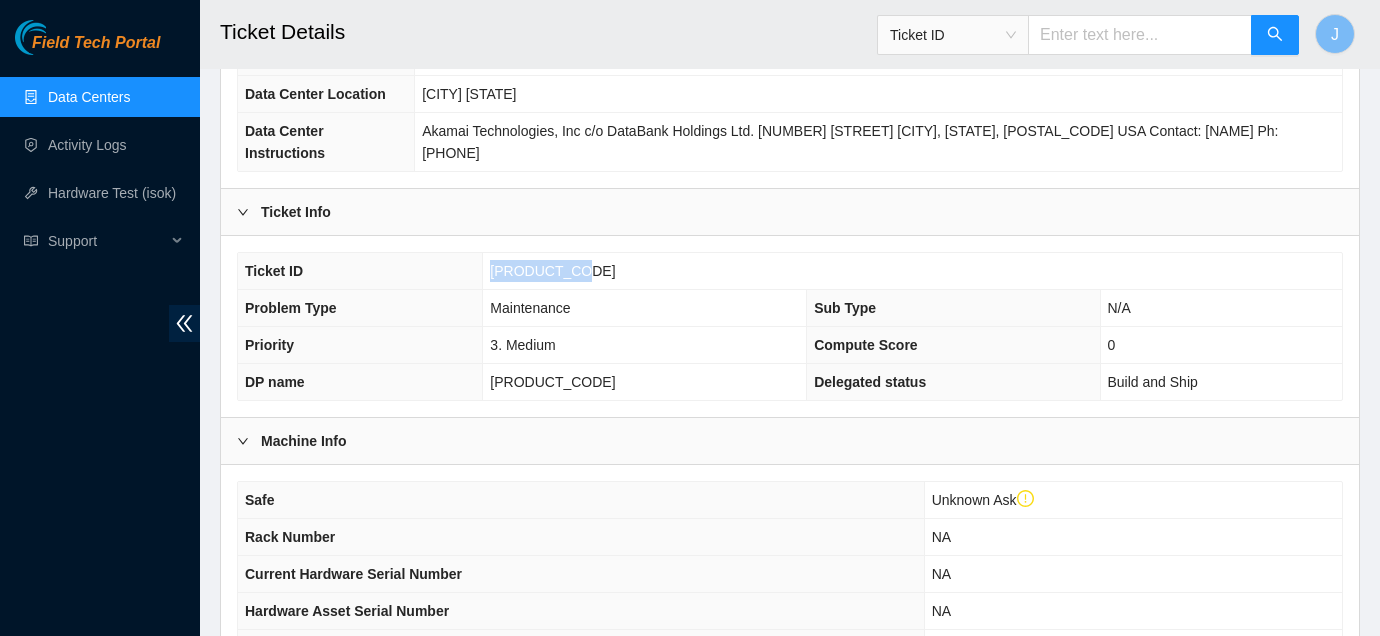 drag, startPoint x: 617, startPoint y: 261, endPoint x: 513, endPoint y: 276, distance: 105.076164 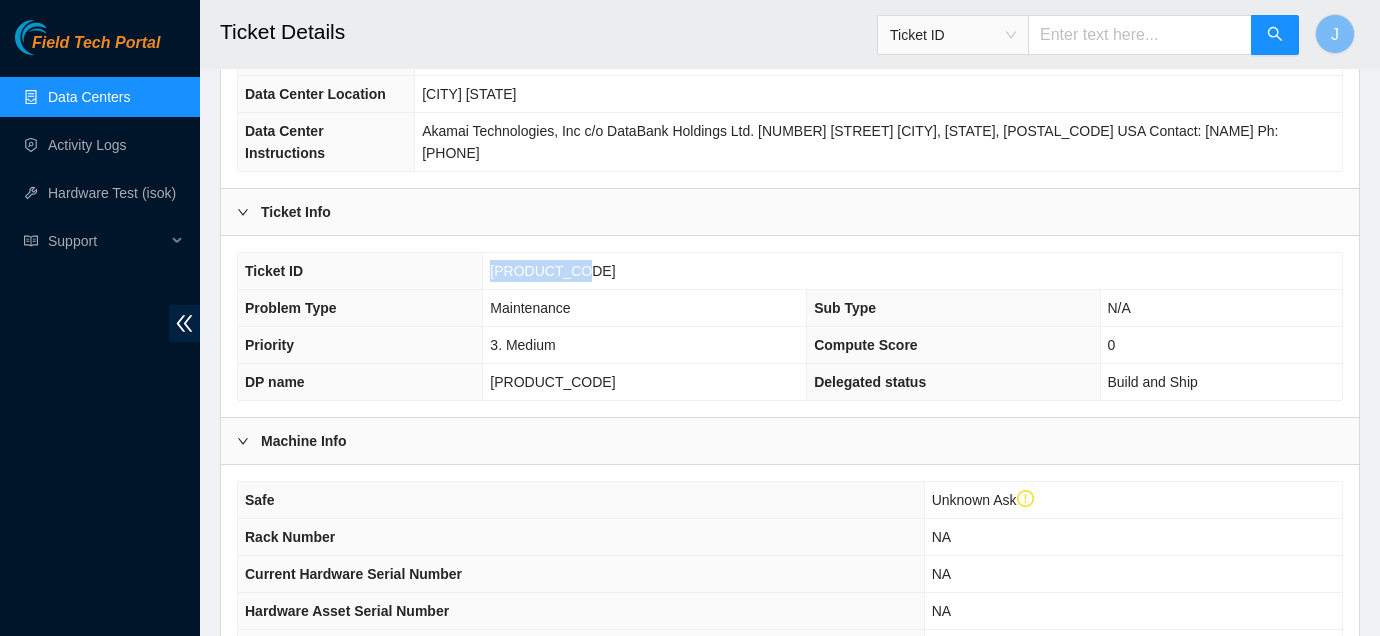 click on "Data Centers" at bounding box center (89, 97) 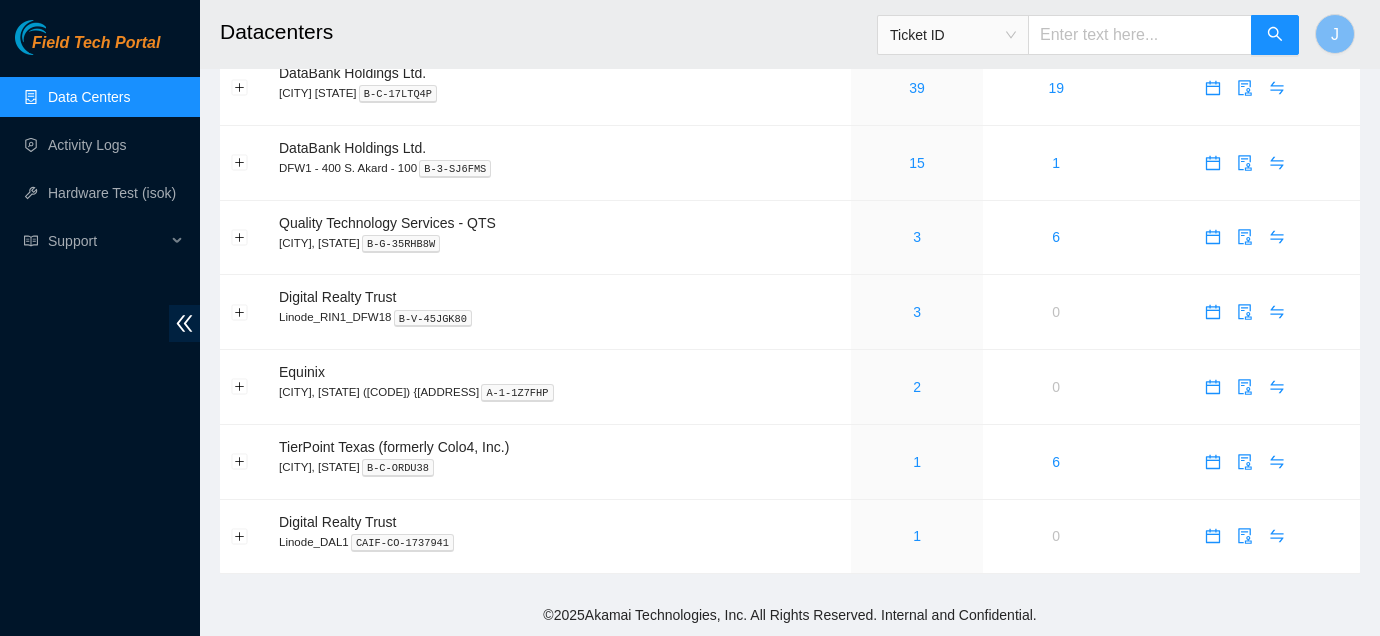 scroll, scrollTop: 83, scrollLeft: 0, axis: vertical 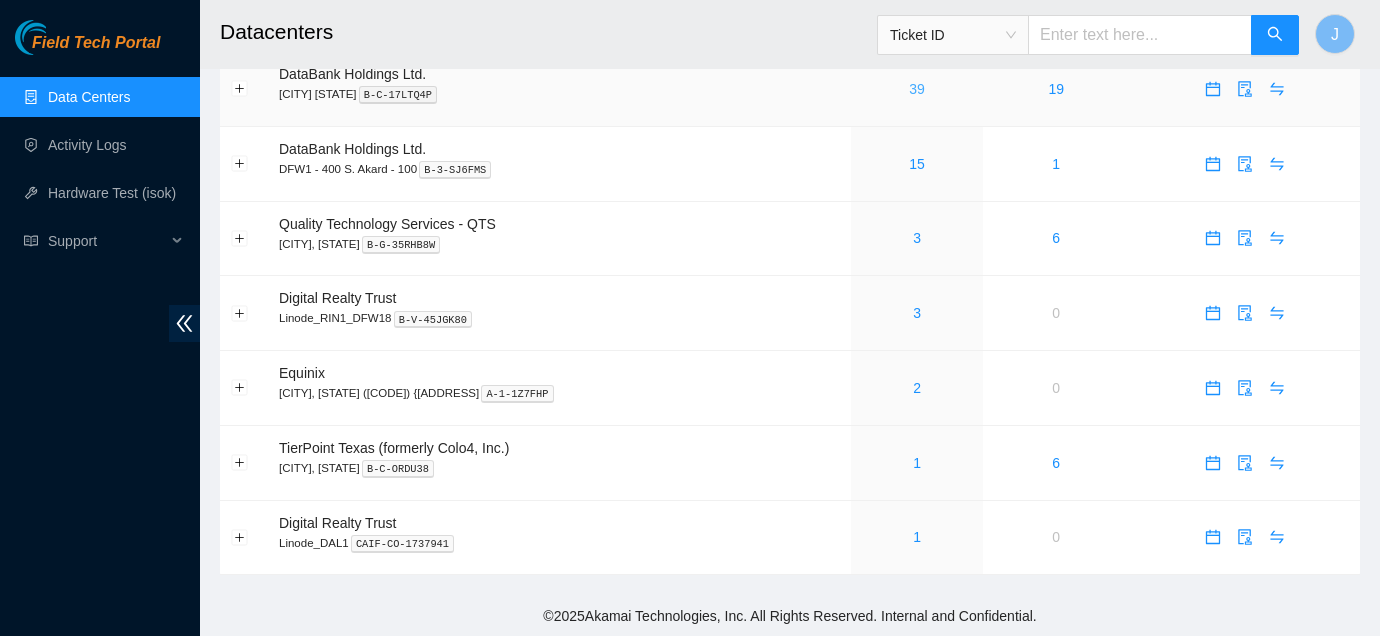 click on "39" at bounding box center [917, 89] 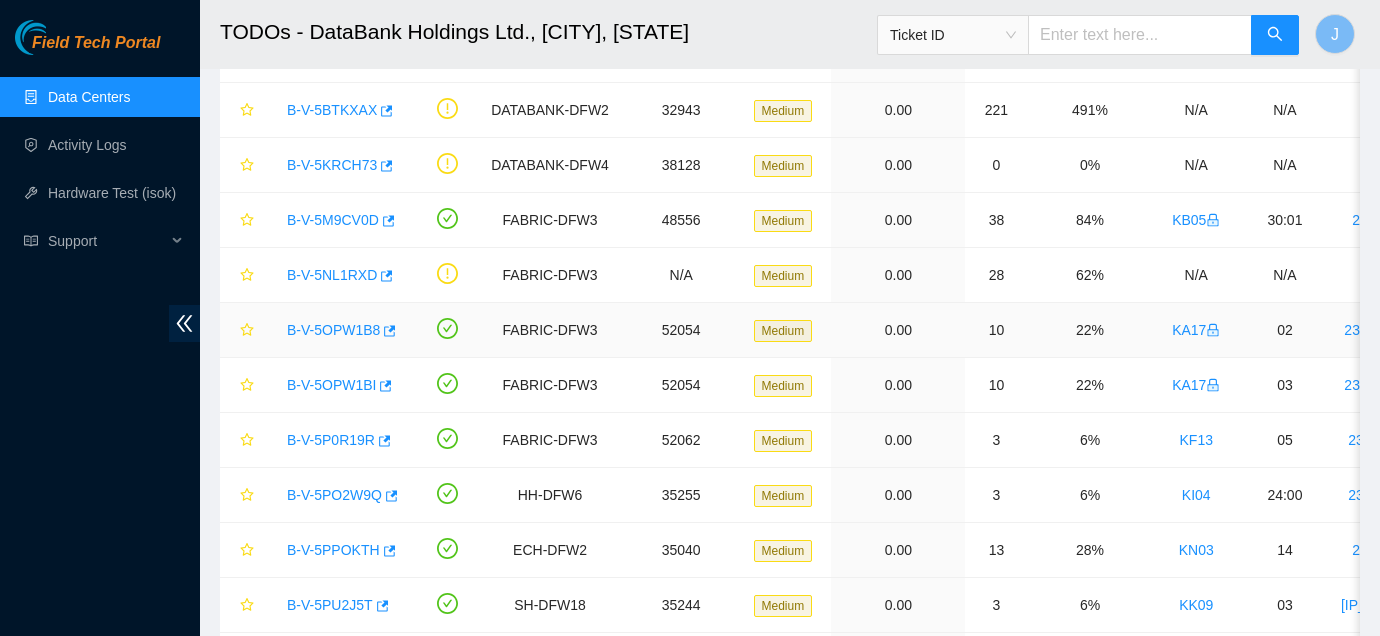 scroll, scrollTop: 0, scrollLeft: 0, axis: both 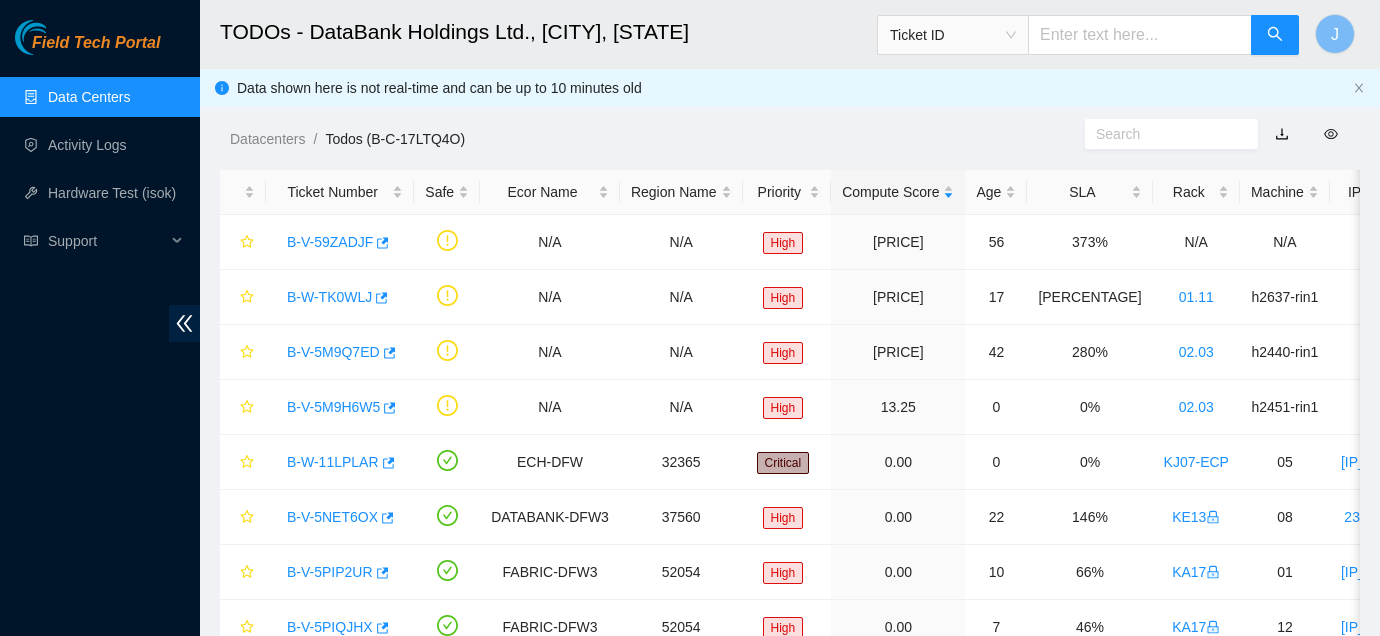 click on "Ticket ID" at bounding box center [953, 35] 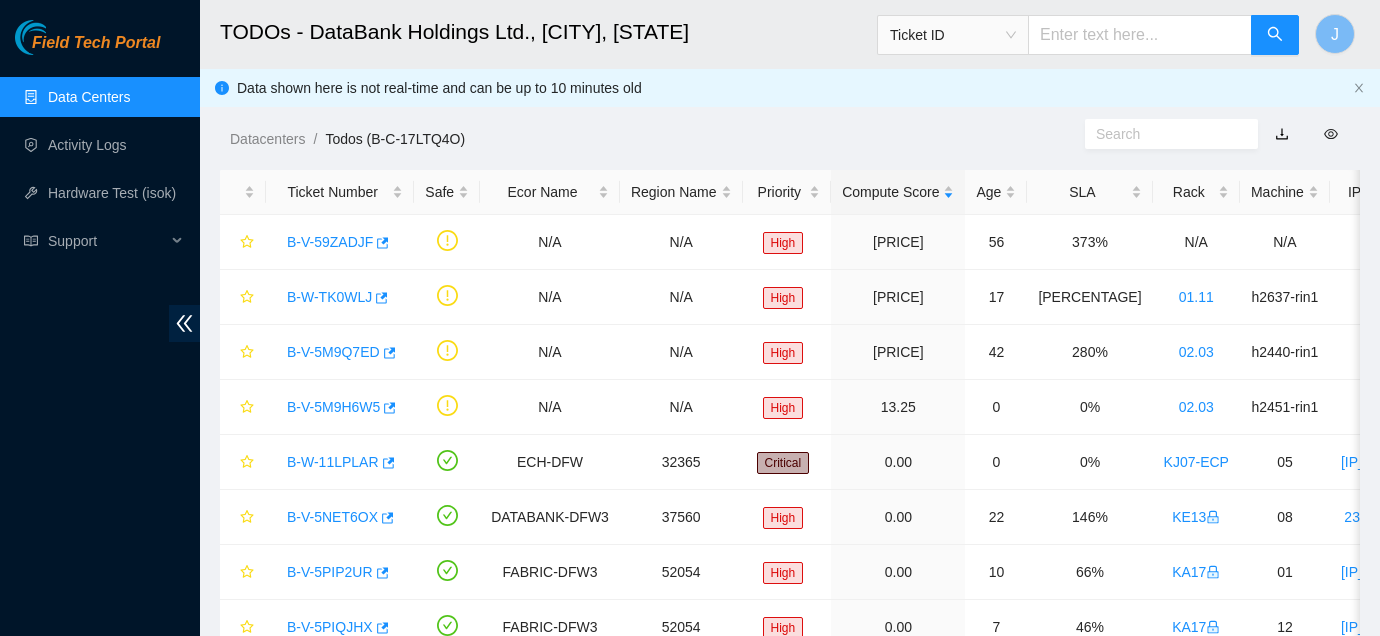 click on "Ticket ID" at bounding box center (952, 35) 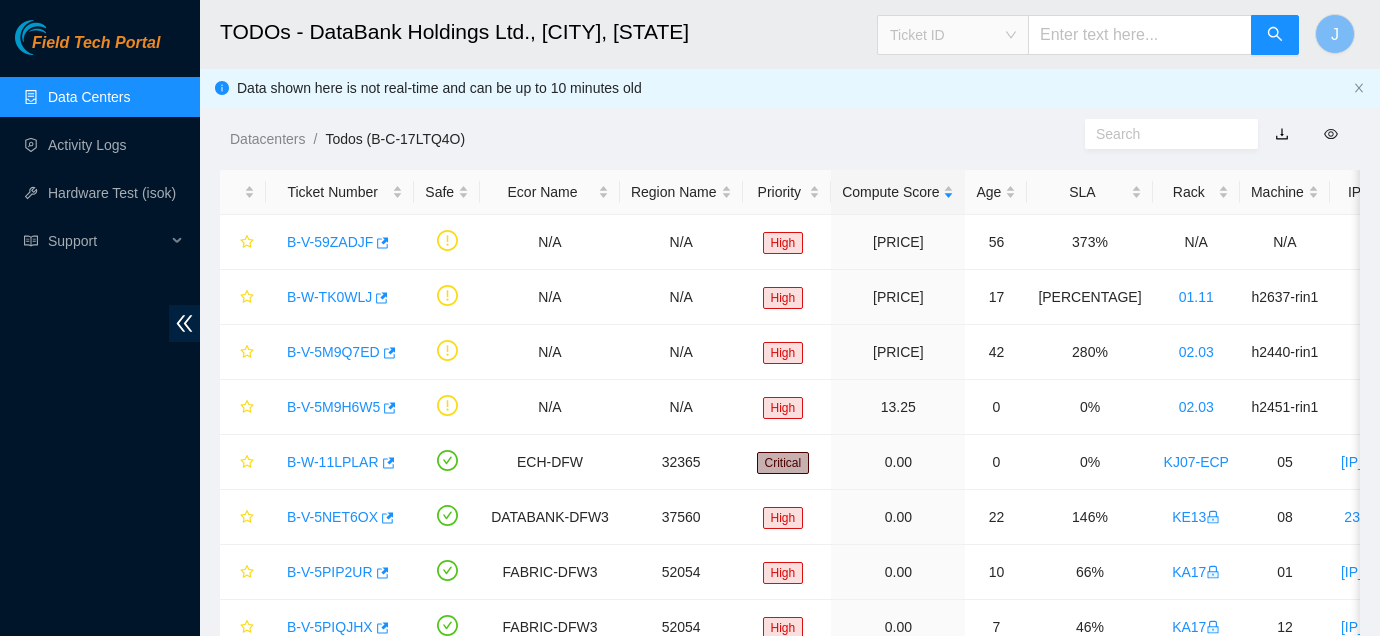 click on "Ticket ID" at bounding box center (953, 35) 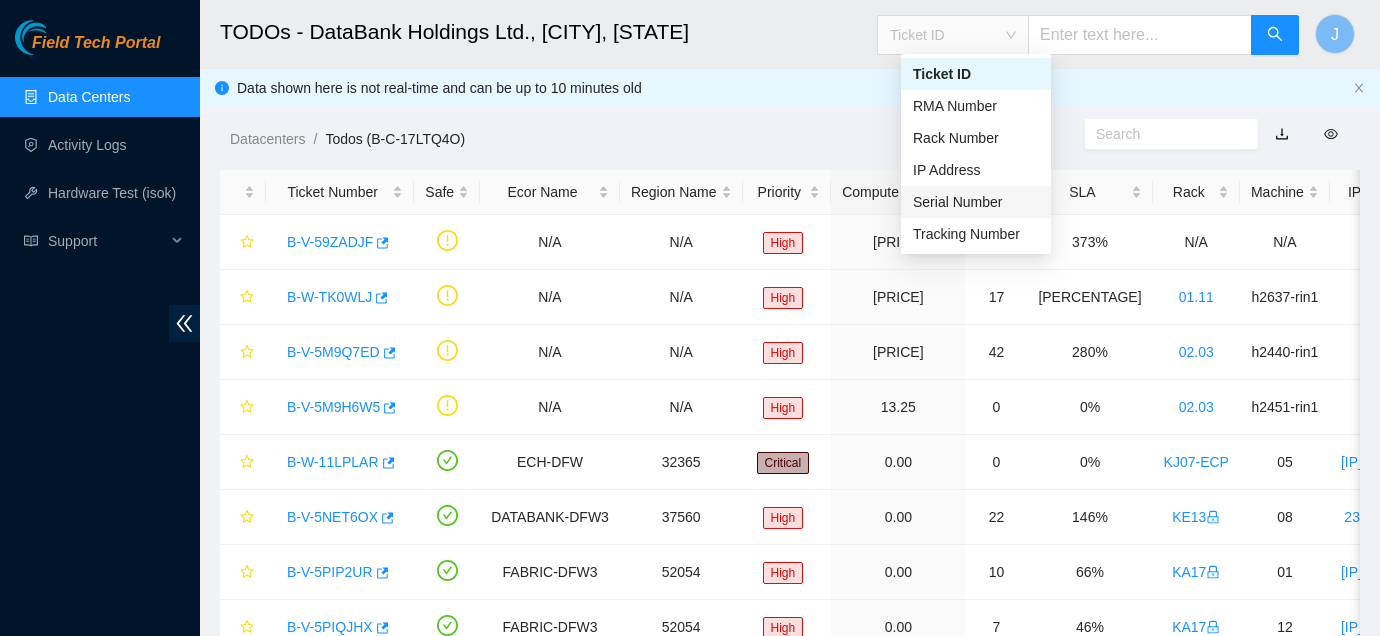 click on "Serial Number" at bounding box center (976, 202) 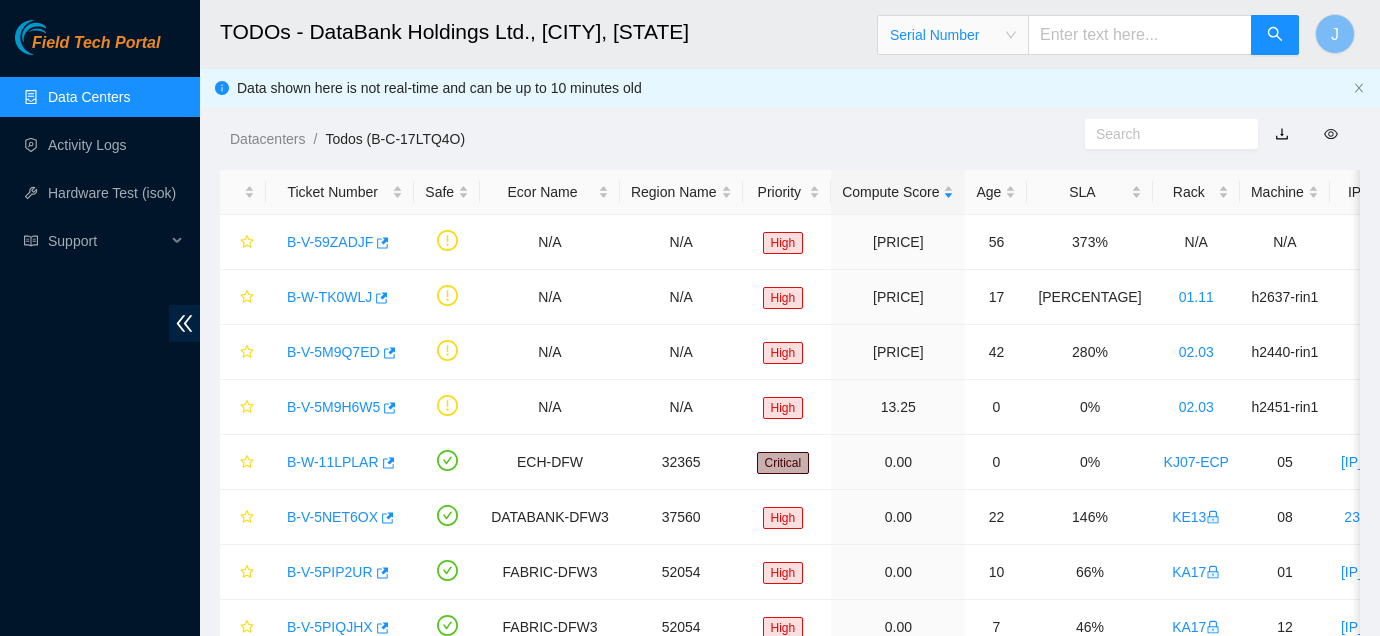 click at bounding box center [1140, 35] 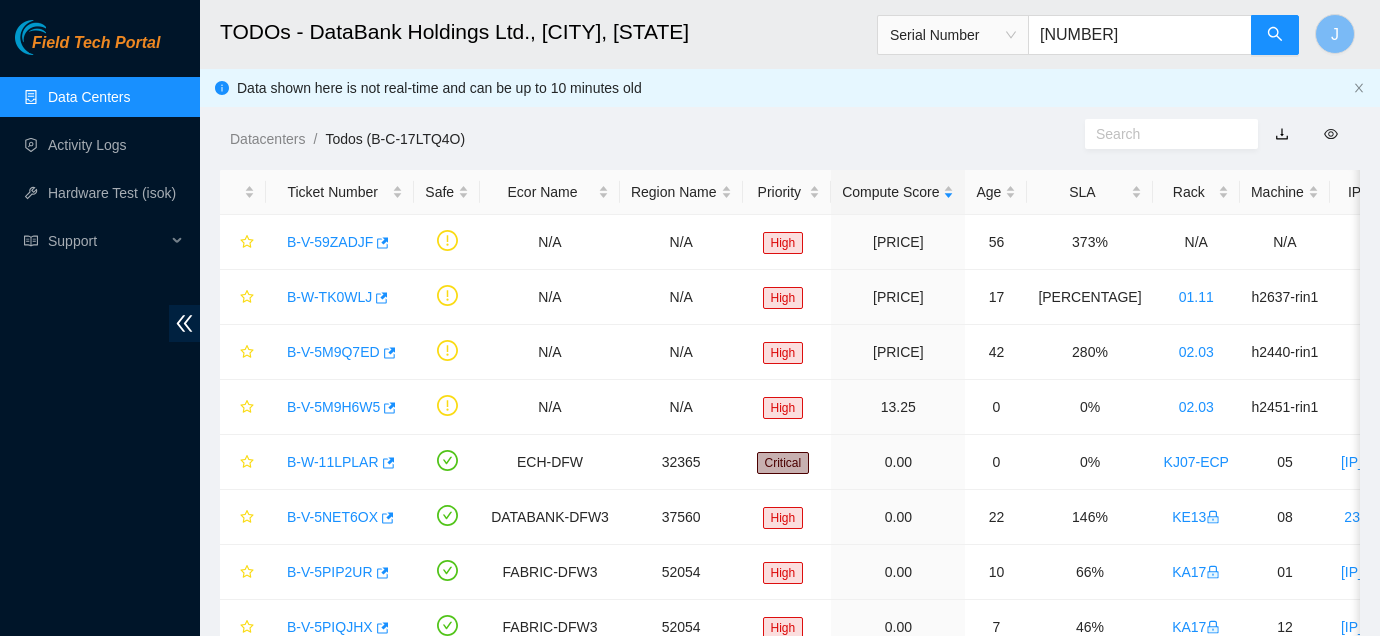 type on "[NUMBER]" 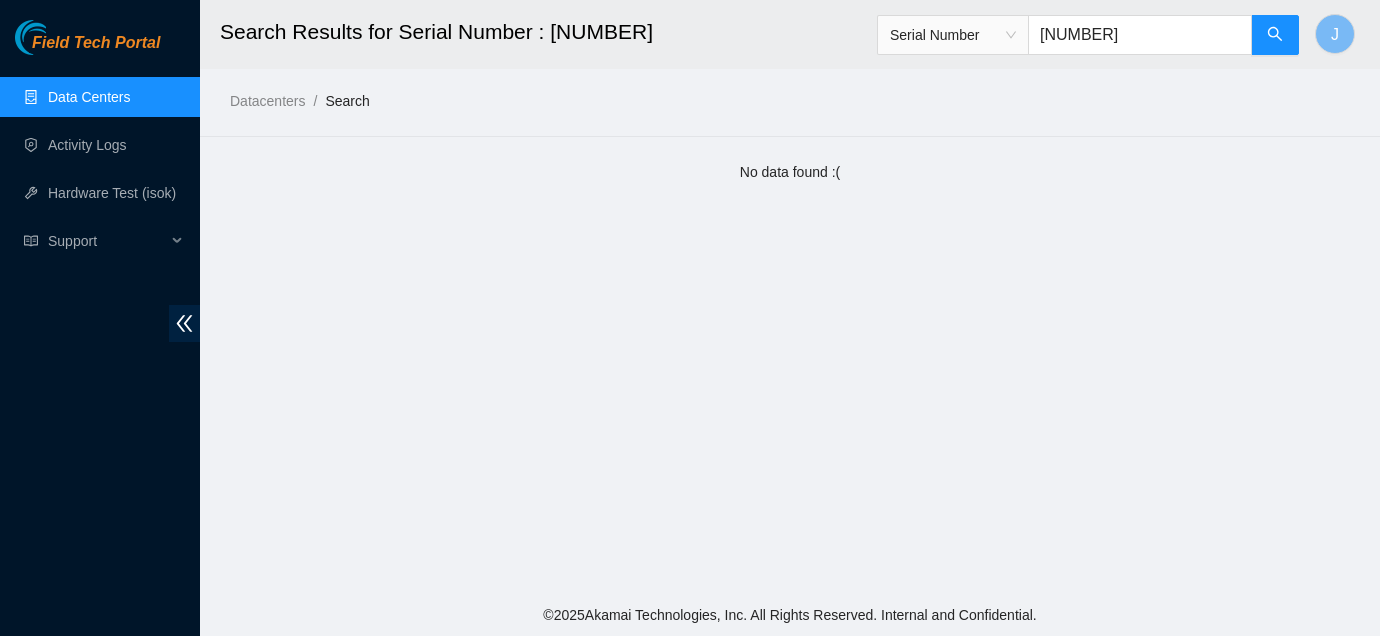 drag, startPoint x: 1193, startPoint y: 33, endPoint x: 1041, endPoint y: 37, distance: 152.05263 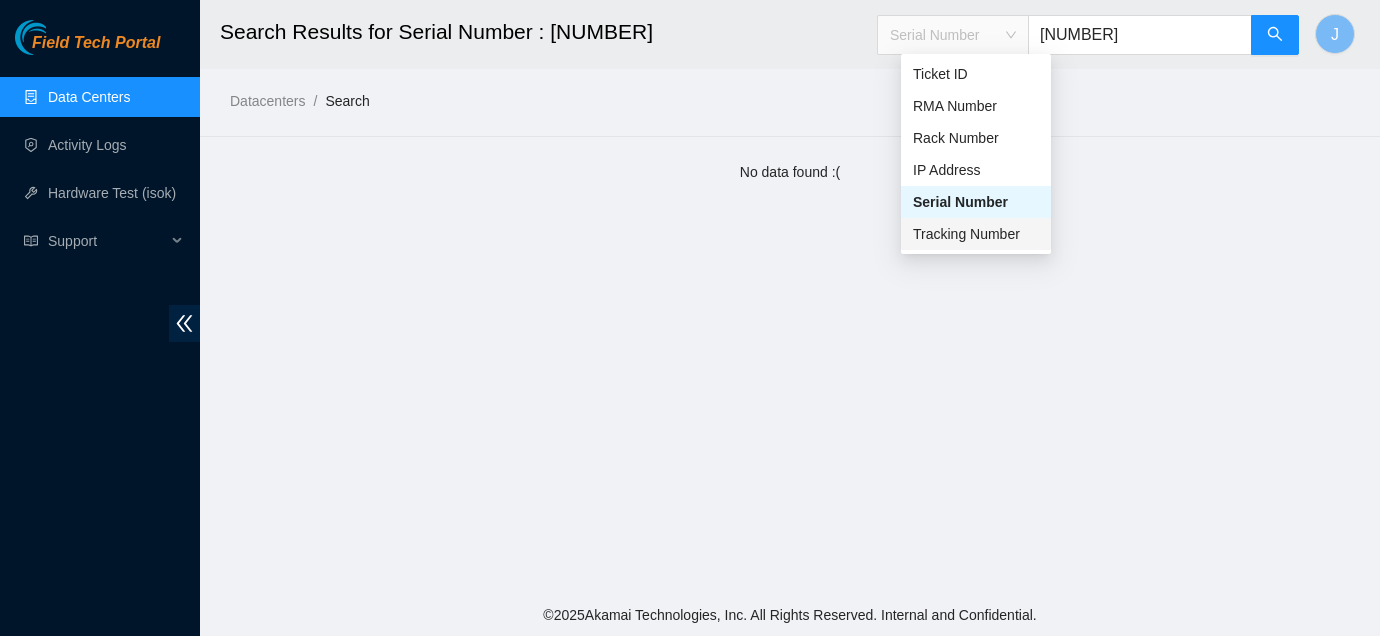 click on "Tracking Number" at bounding box center (976, 234) 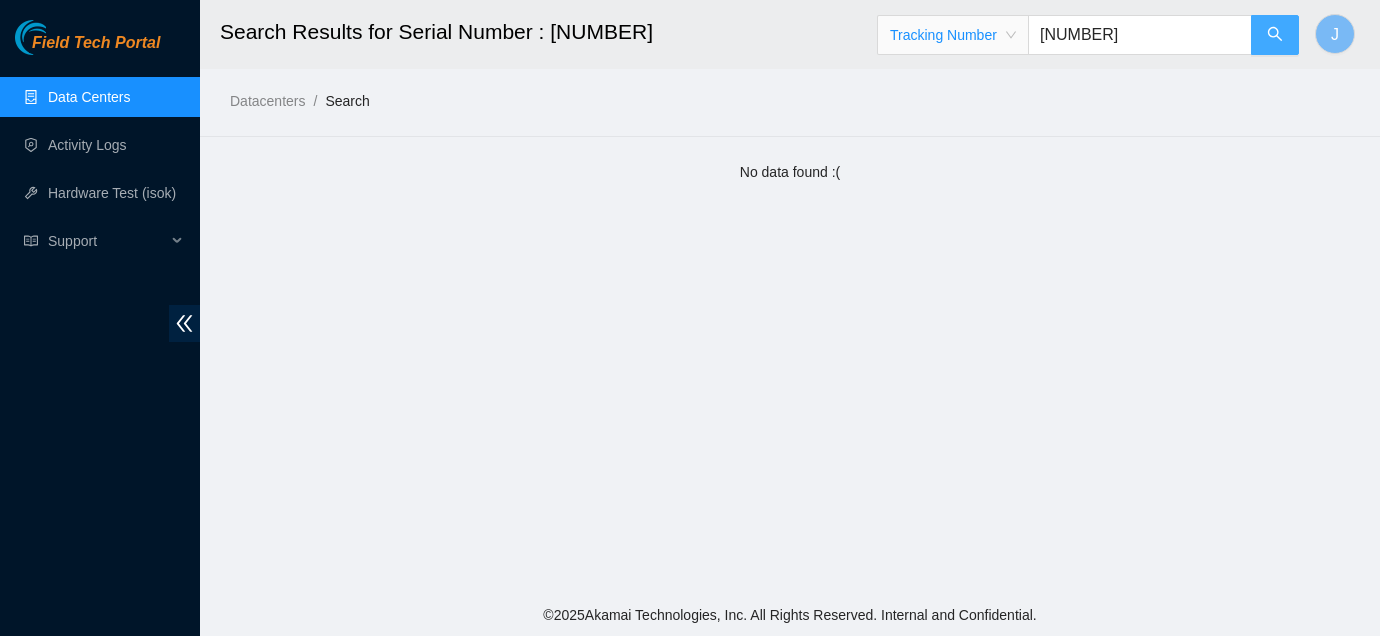 click at bounding box center (1275, 35) 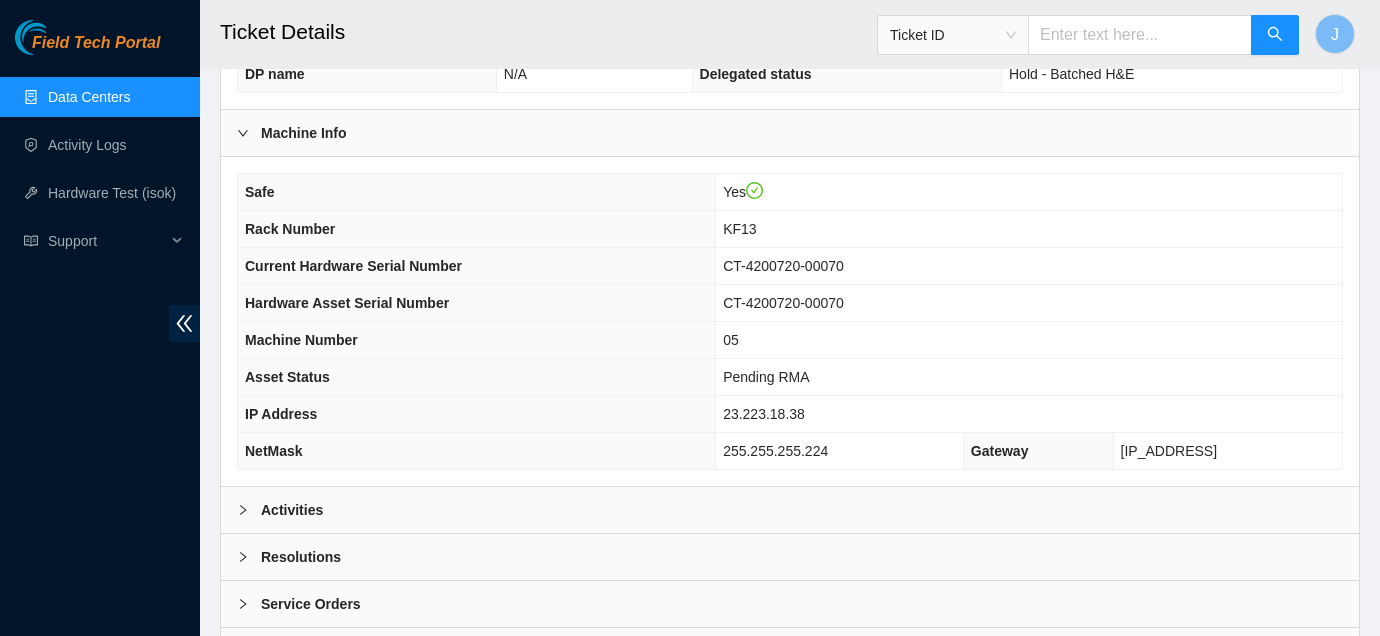 scroll, scrollTop: 535, scrollLeft: 0, axis: vertical 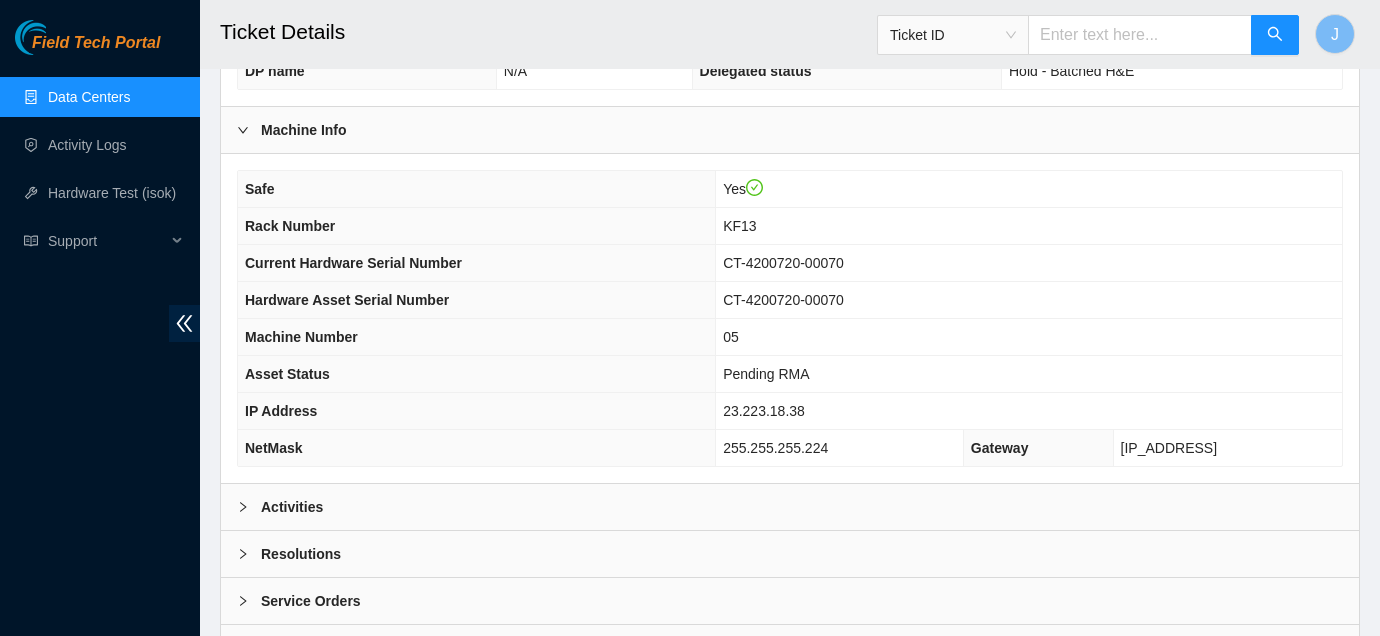 click on "Ticket ID" at bounding box center [953, 35] 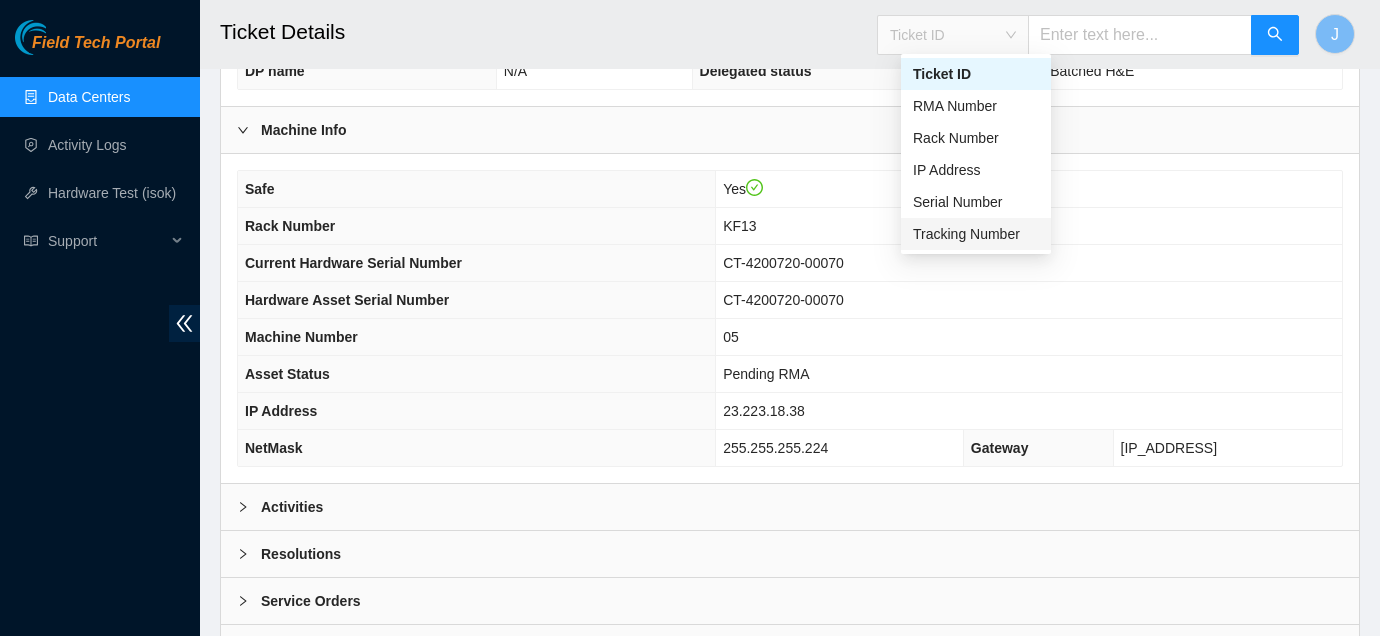 click on "Tracking Number" at bounding box center (976, 234) 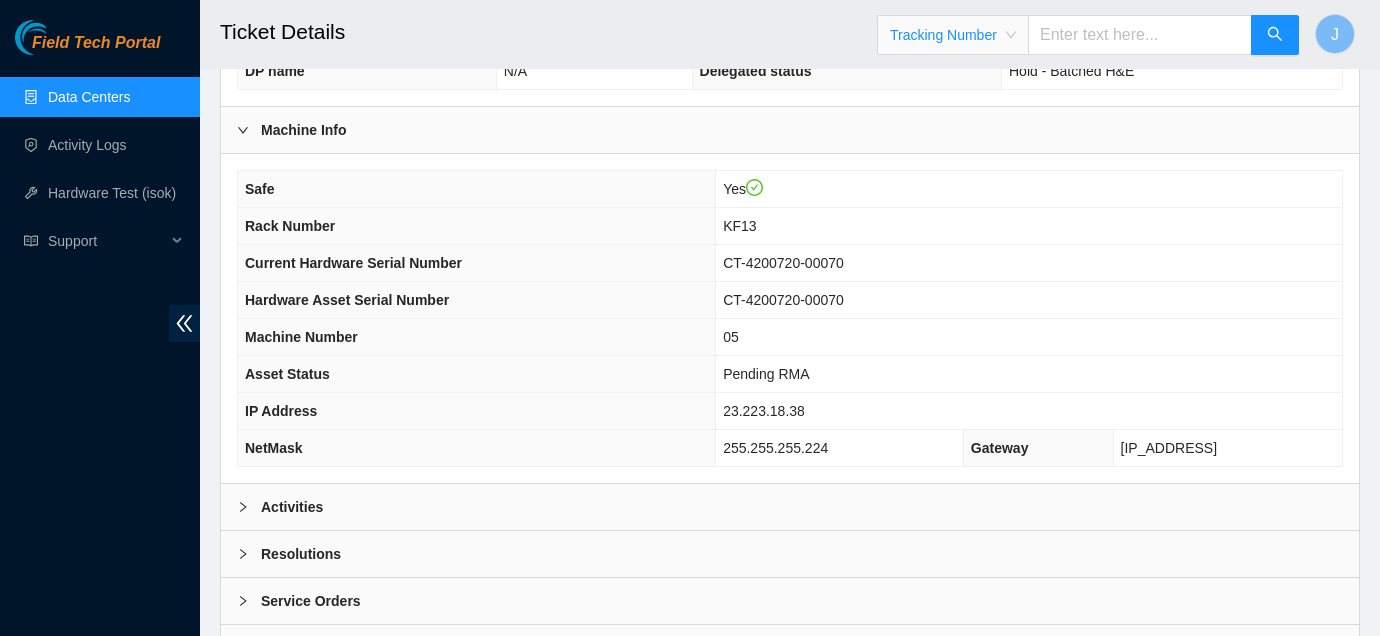 click at bounding box center (1140, 35) 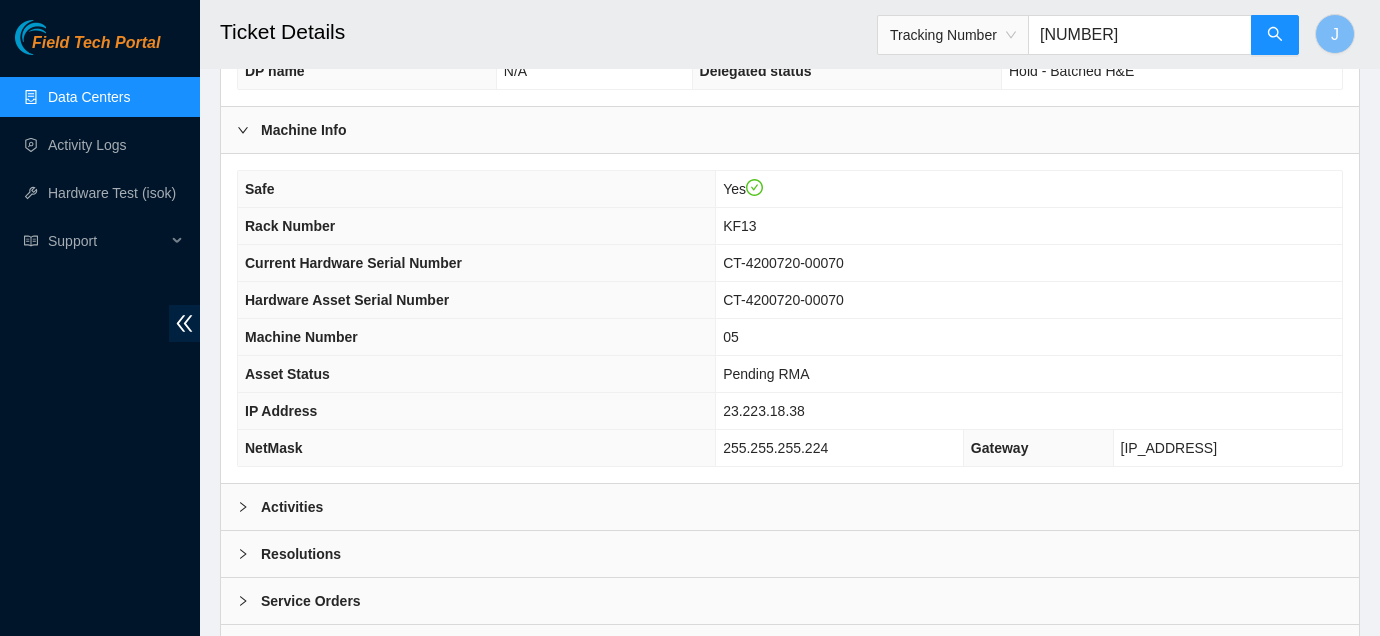 type on "[NUMBER]" 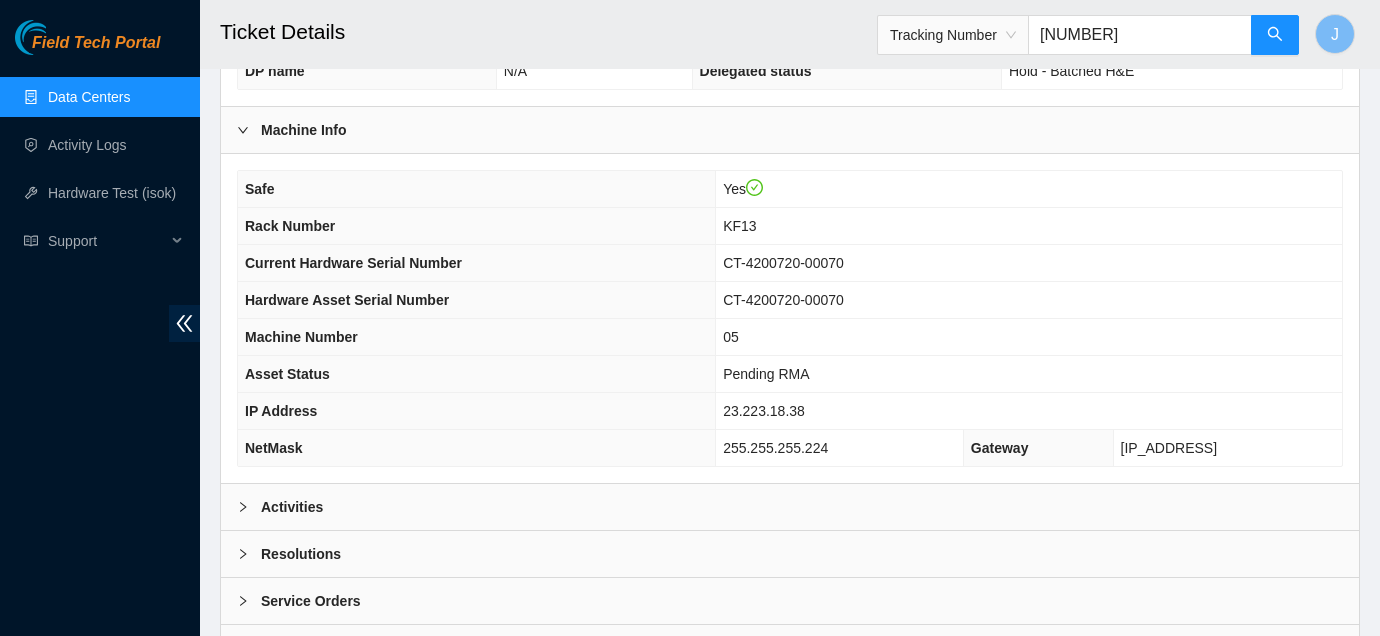 scroll, scrollTop: 0, scrollLeft: 0, axis: both 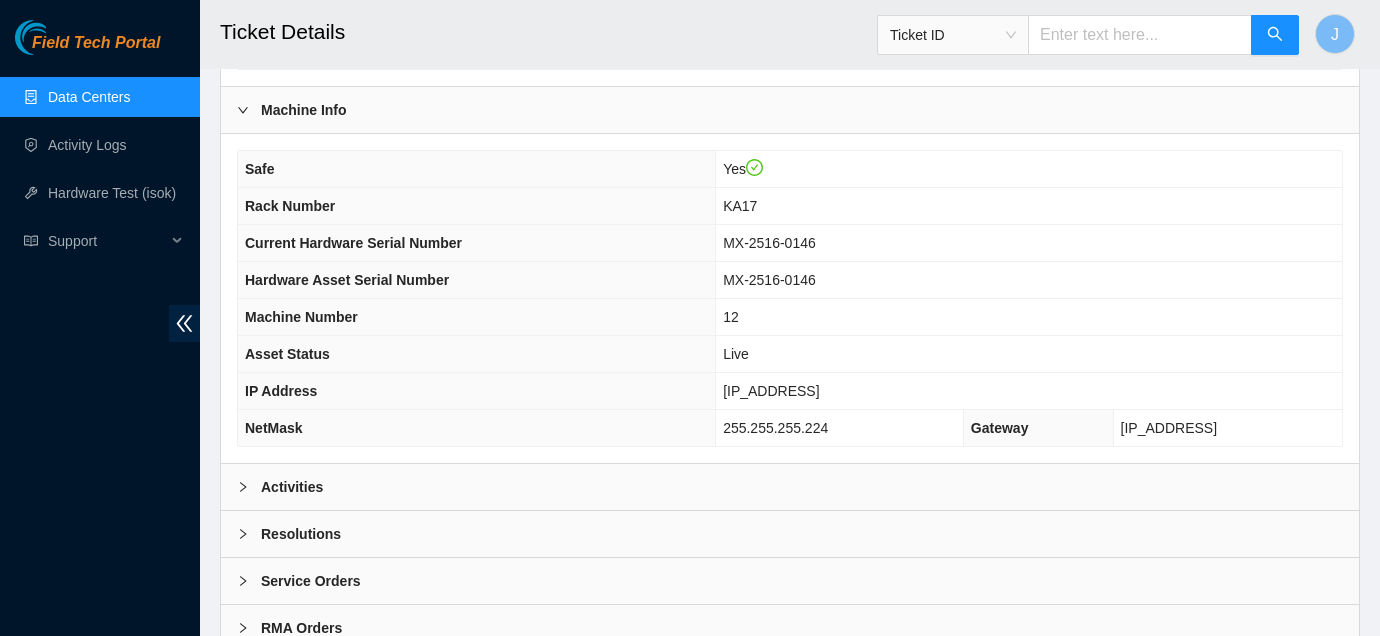 click on "Data Centers" at bounding box center [89, 97] 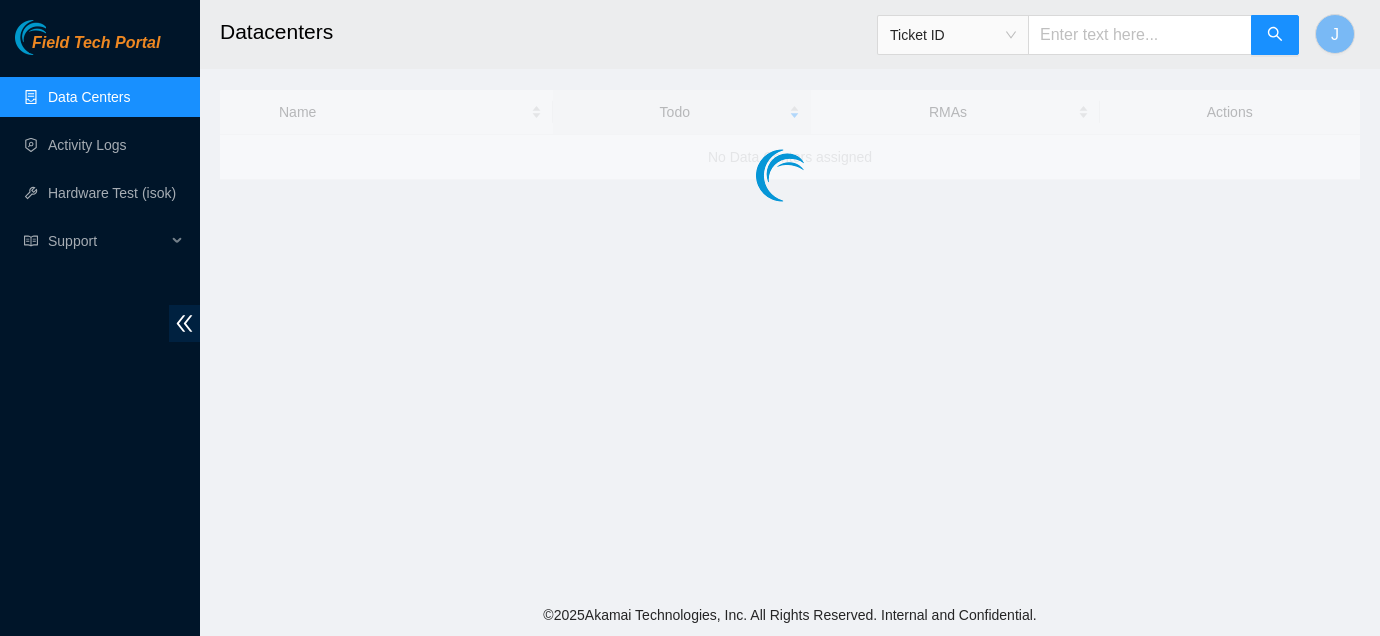 scroll, scrollTop: 0, scrollLeft: 0, axis: both 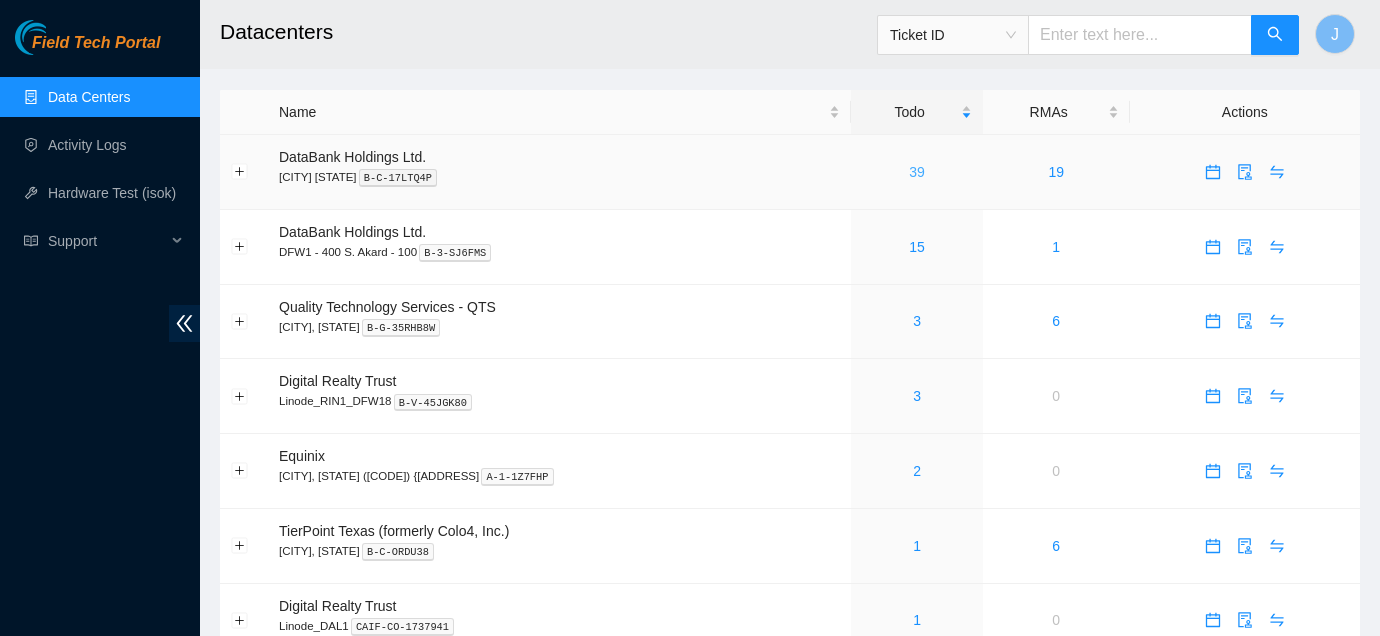click on "39" at bounding box center (917, 172) 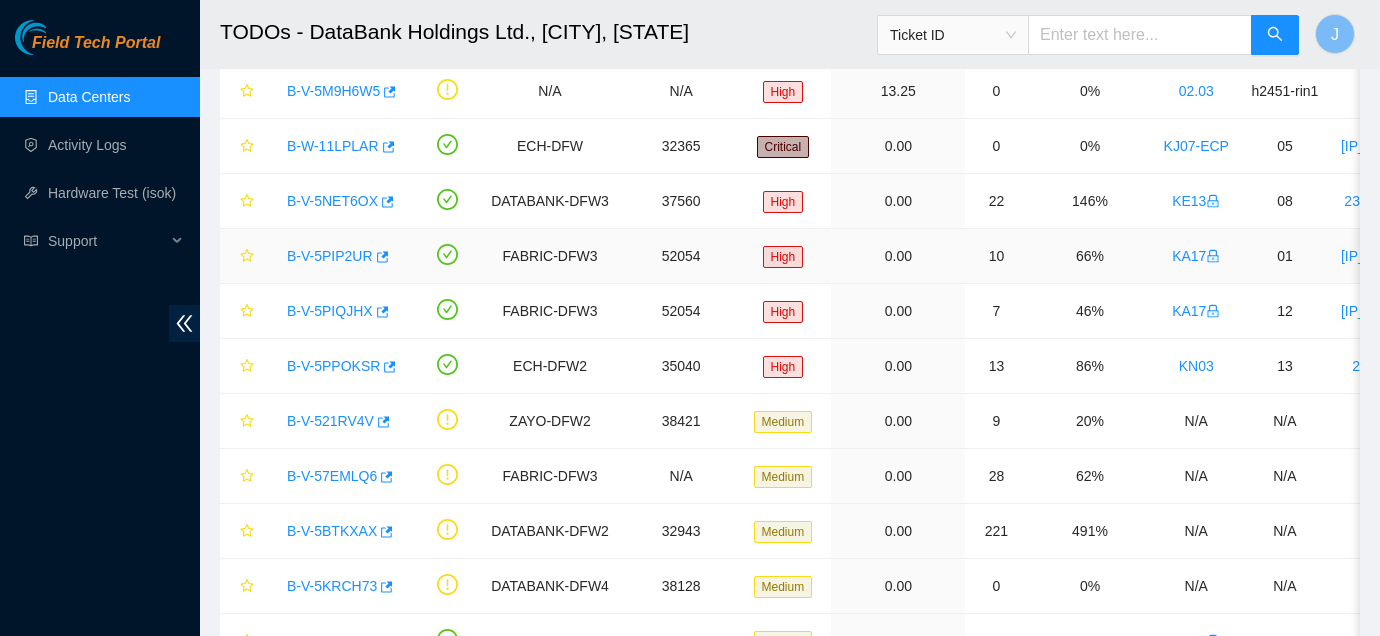 scroll, scrollTop: 317, scrollLeft: 0, axis: vertical 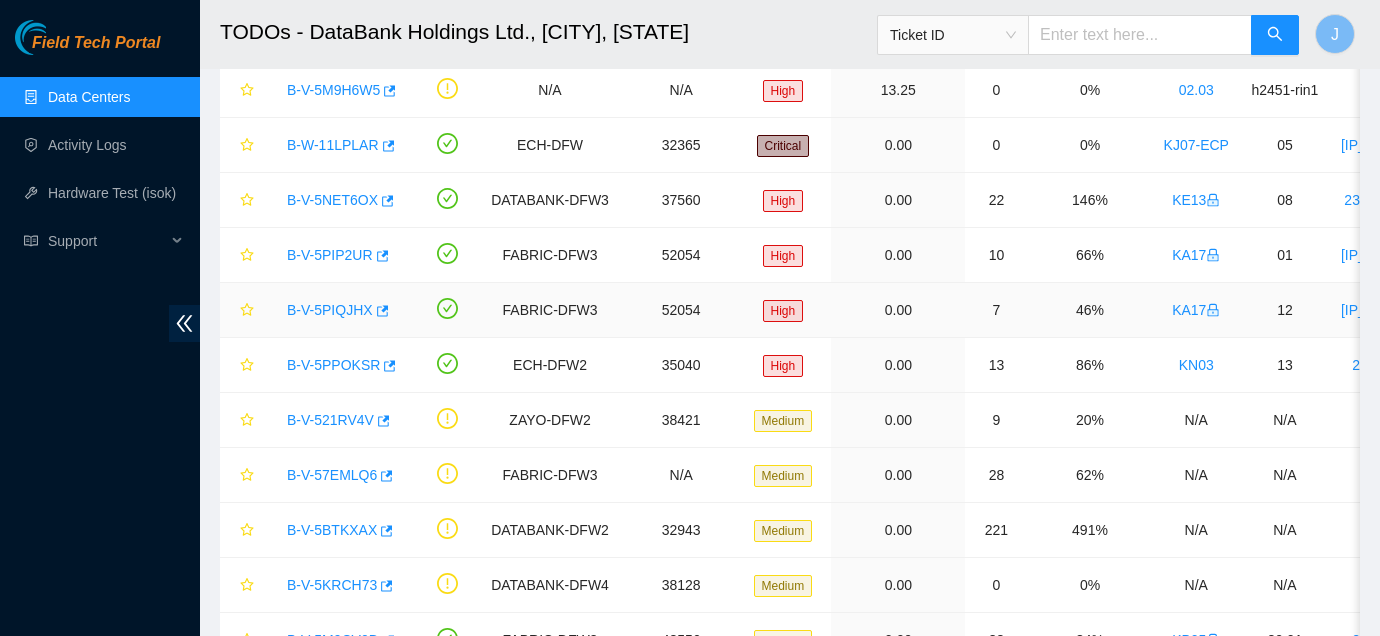 click on "B-V-5PIQJHX" at bounding box center (330, 310) 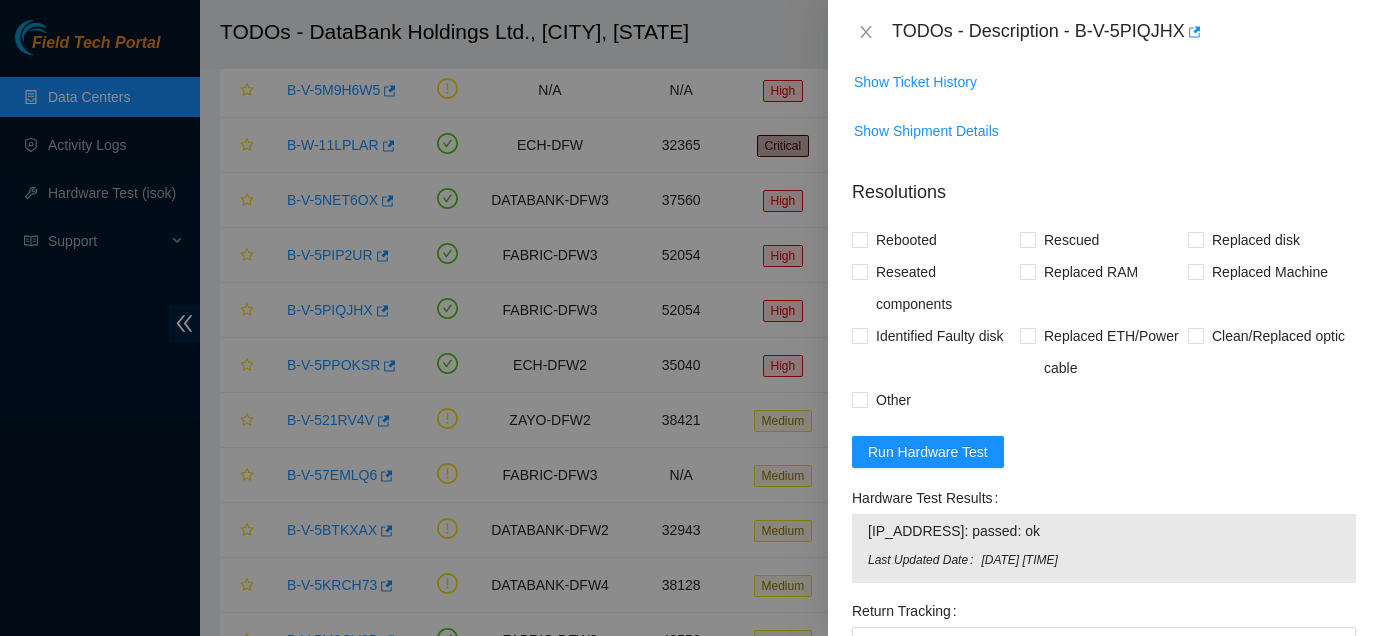 scroll, scrollTop: 1229, scrollLeft: 0, axis: vertical 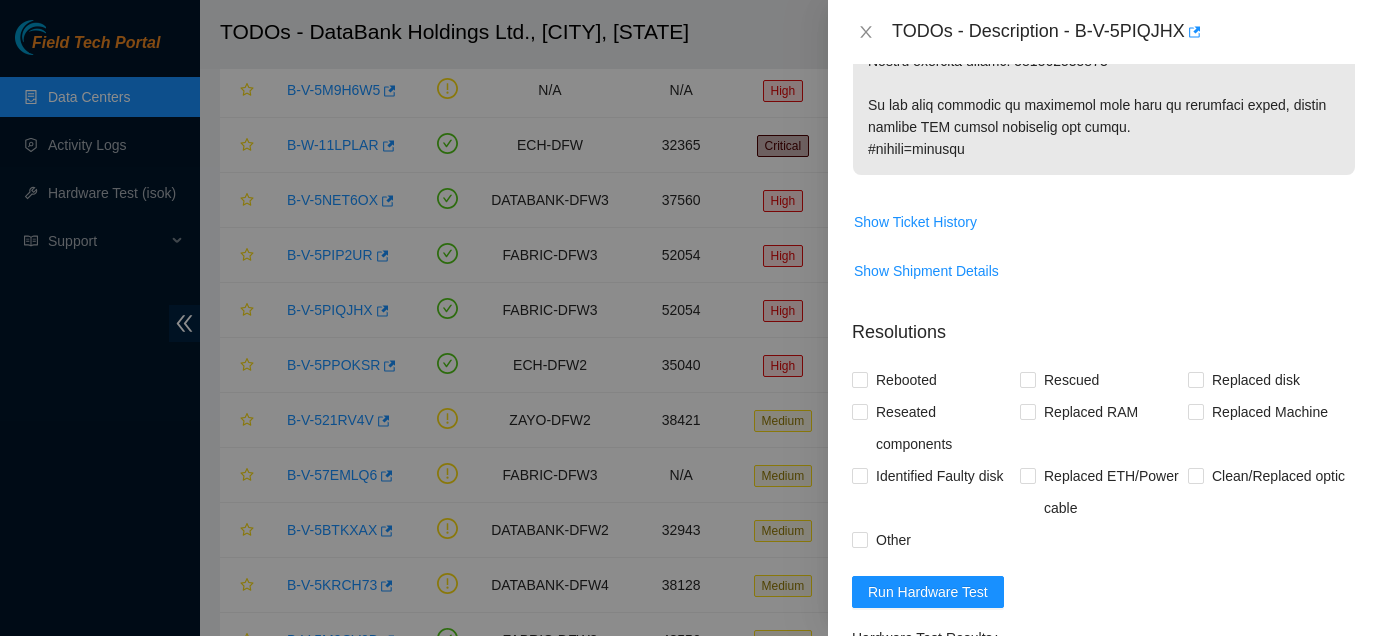 click at bounding box center [690, 318] 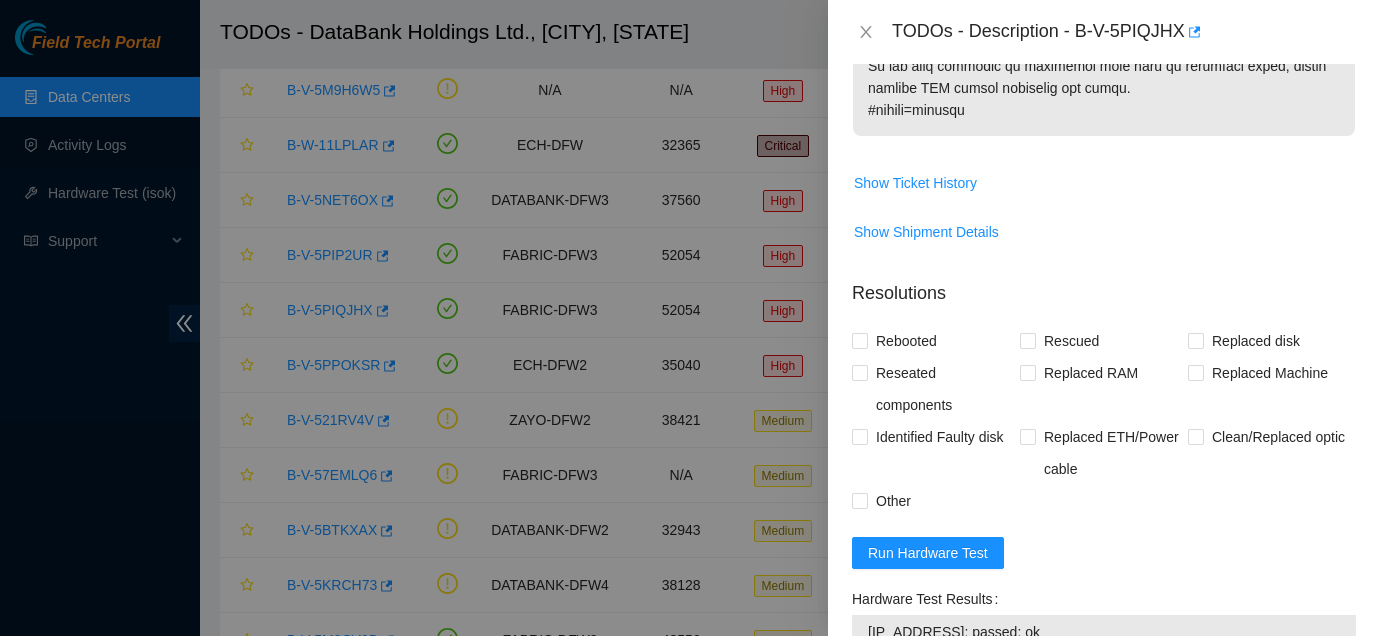 scroll, scrollTop: 1662, scrollLeft: 0, axis: vertical 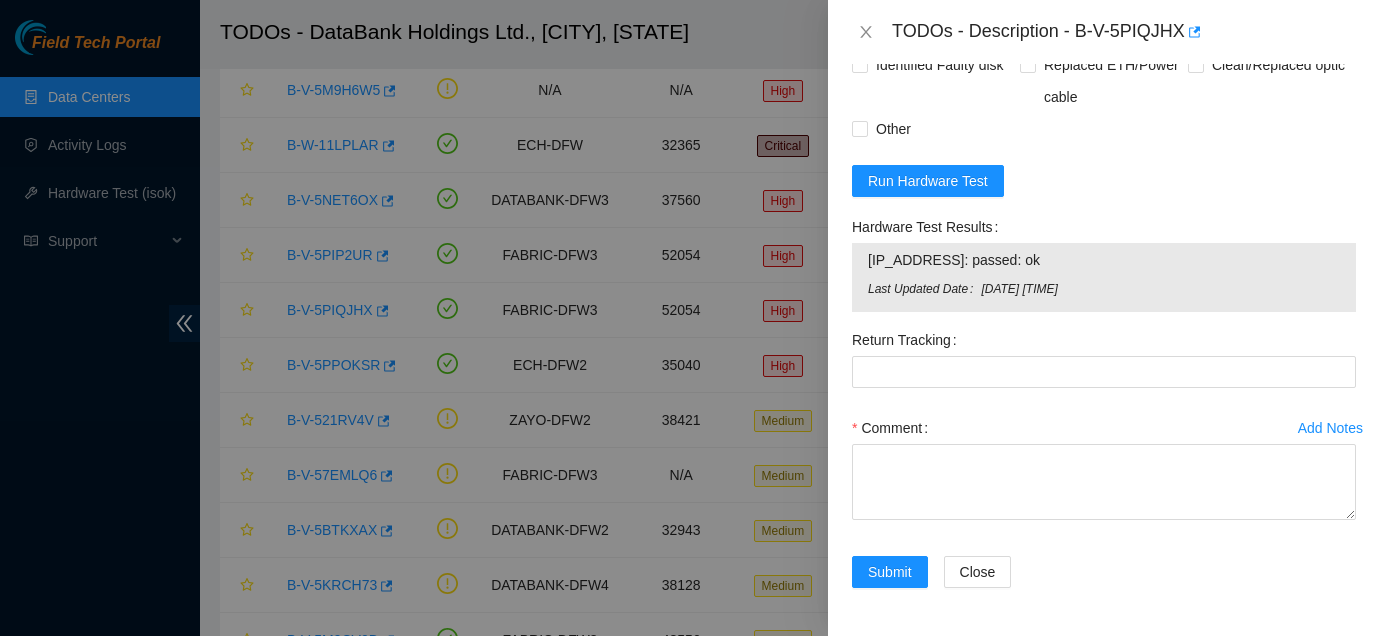 click on "TODOs - Description - B-V-5PIQJHX" at bounding box center (1104, 32) 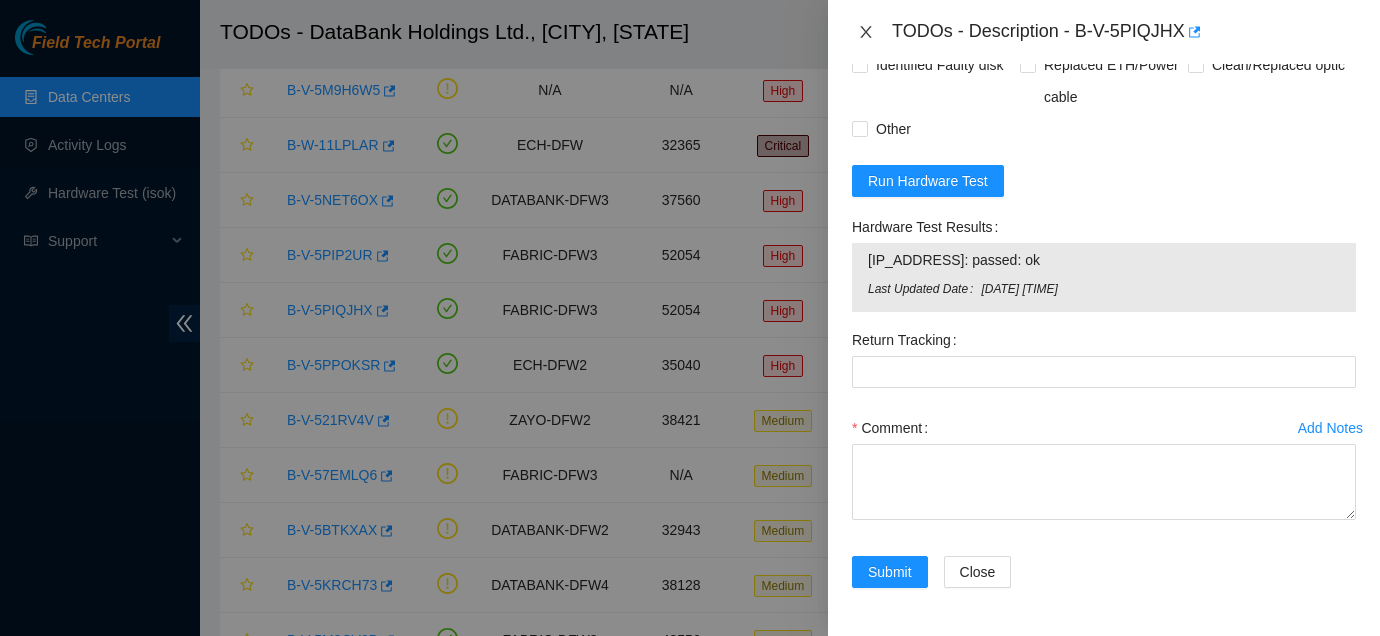 click 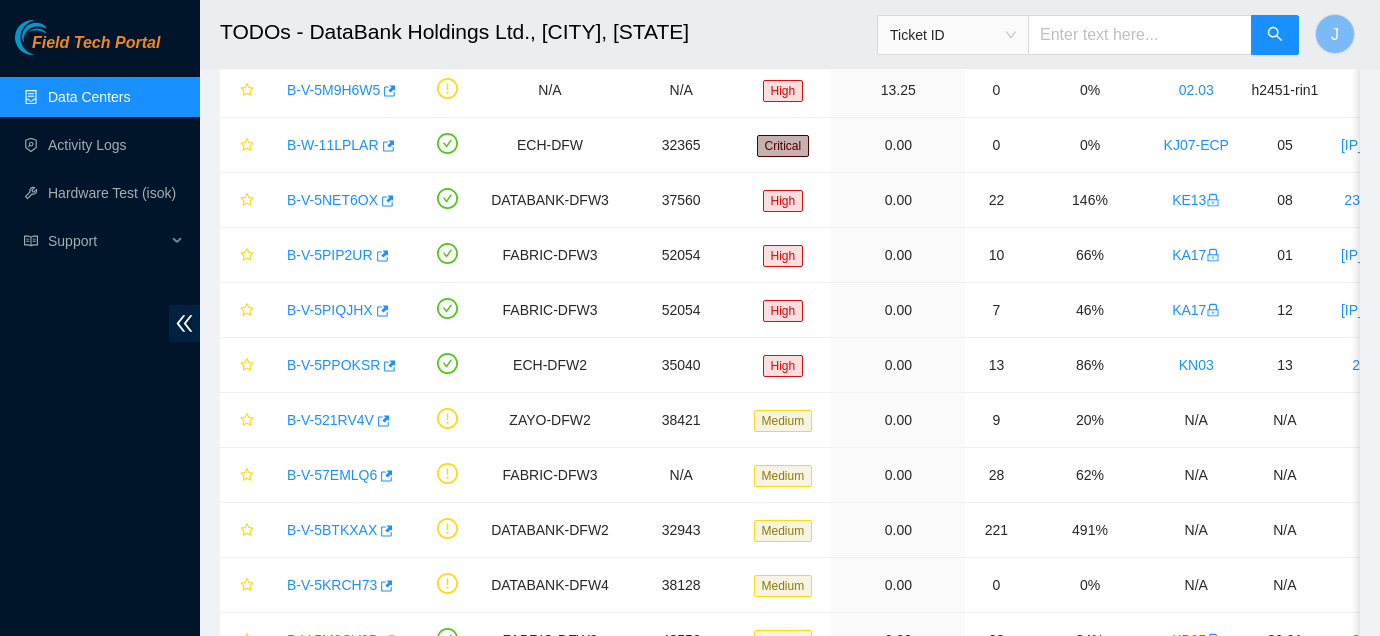 scroll, scrollTop: 610, scrollLeft: 0, axis: vertical 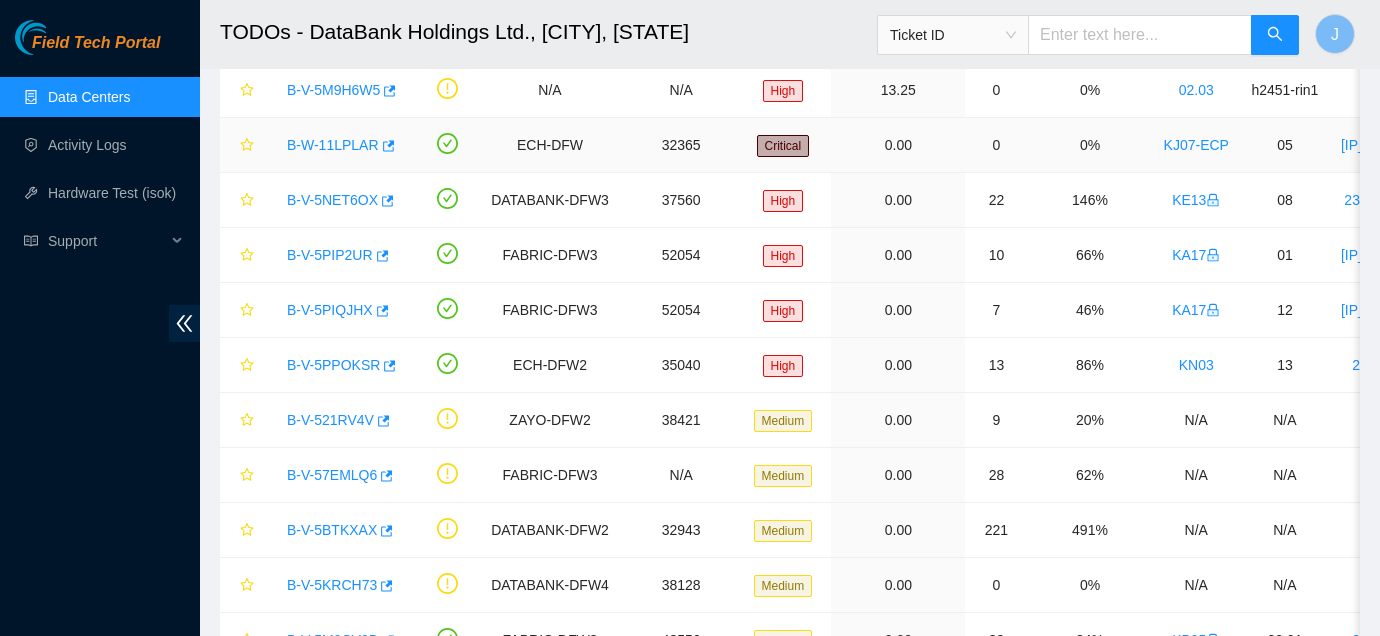 type 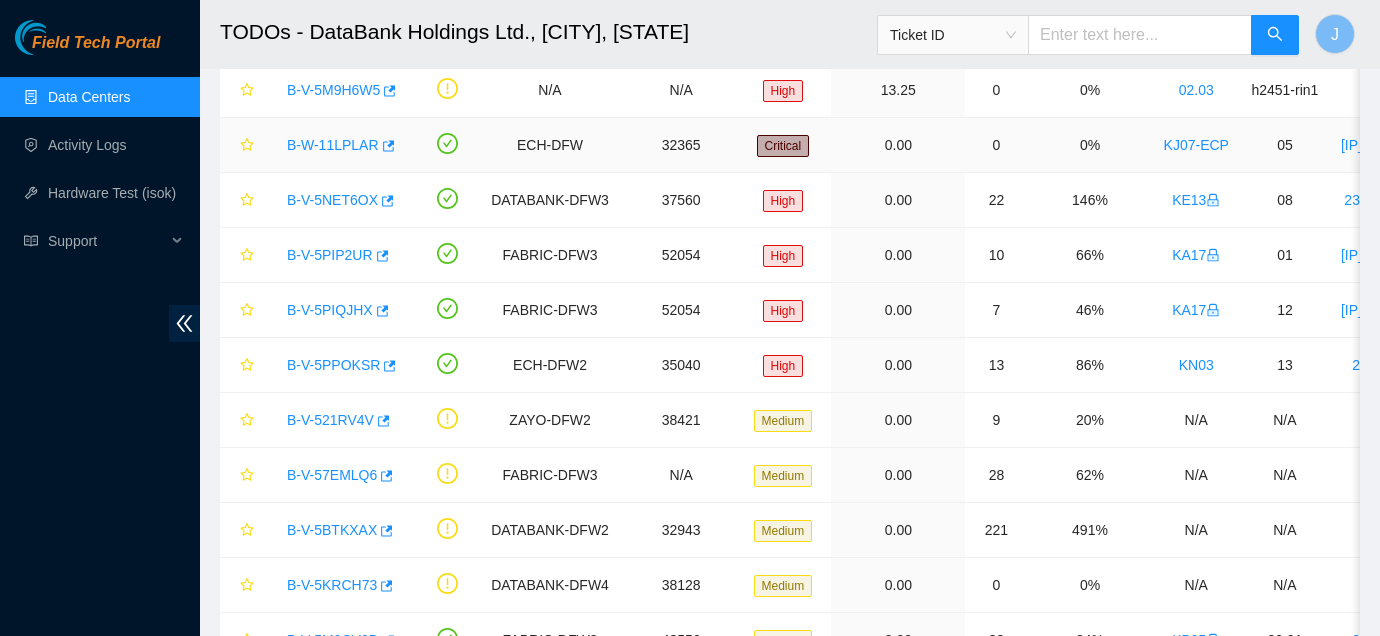 scroll, scrollTop: 184, scrollLeft: 0, axis: vertical 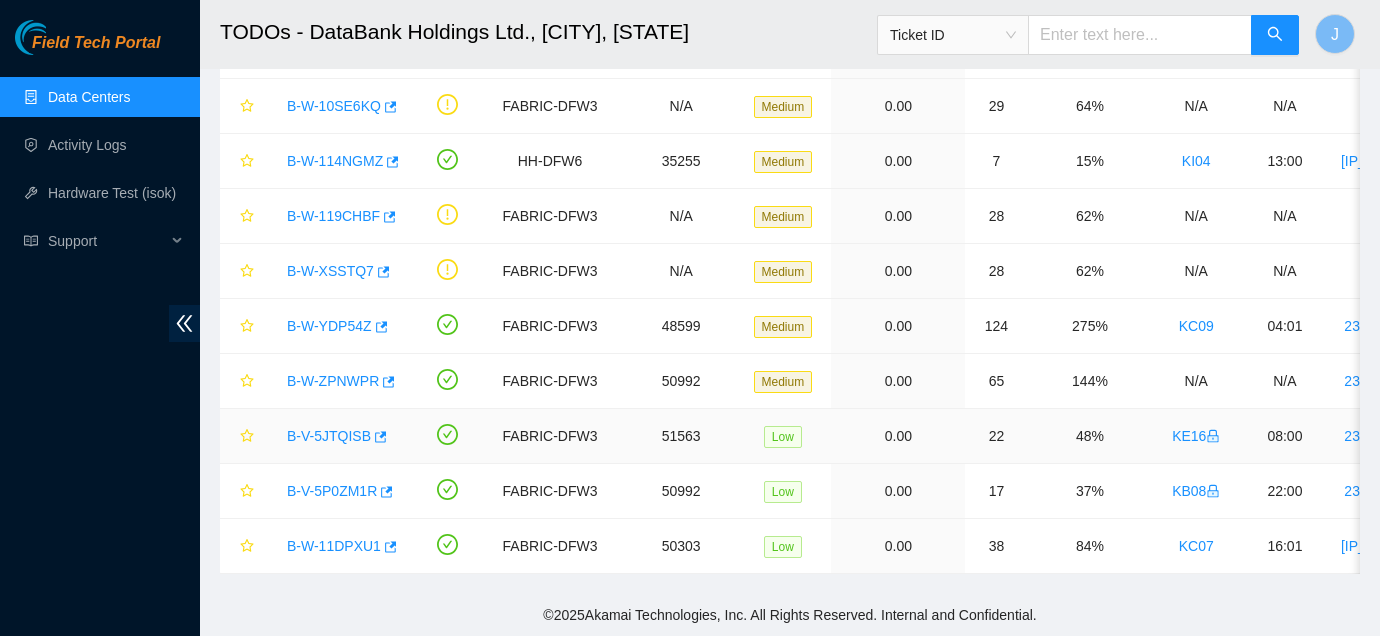 click on "B-V-5JTQISB" at bounding box center [329, 436] 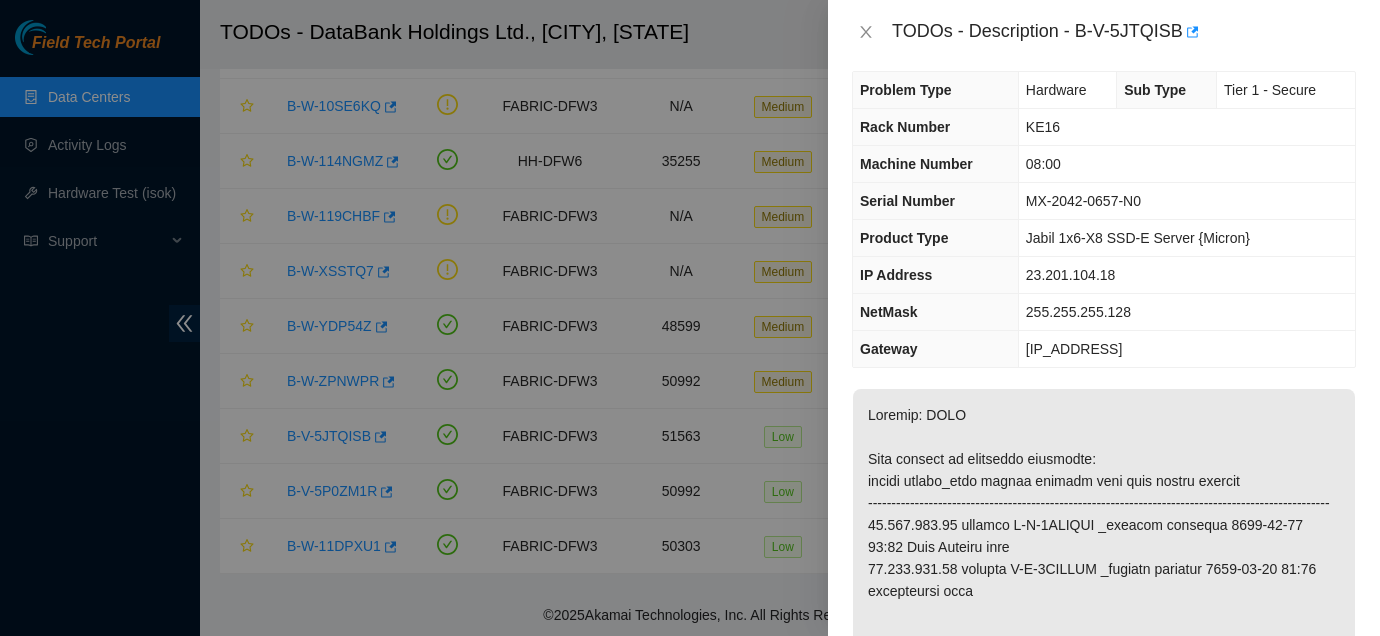 scroll, scrollTop: 0, scrollLeft: 0, axis: both 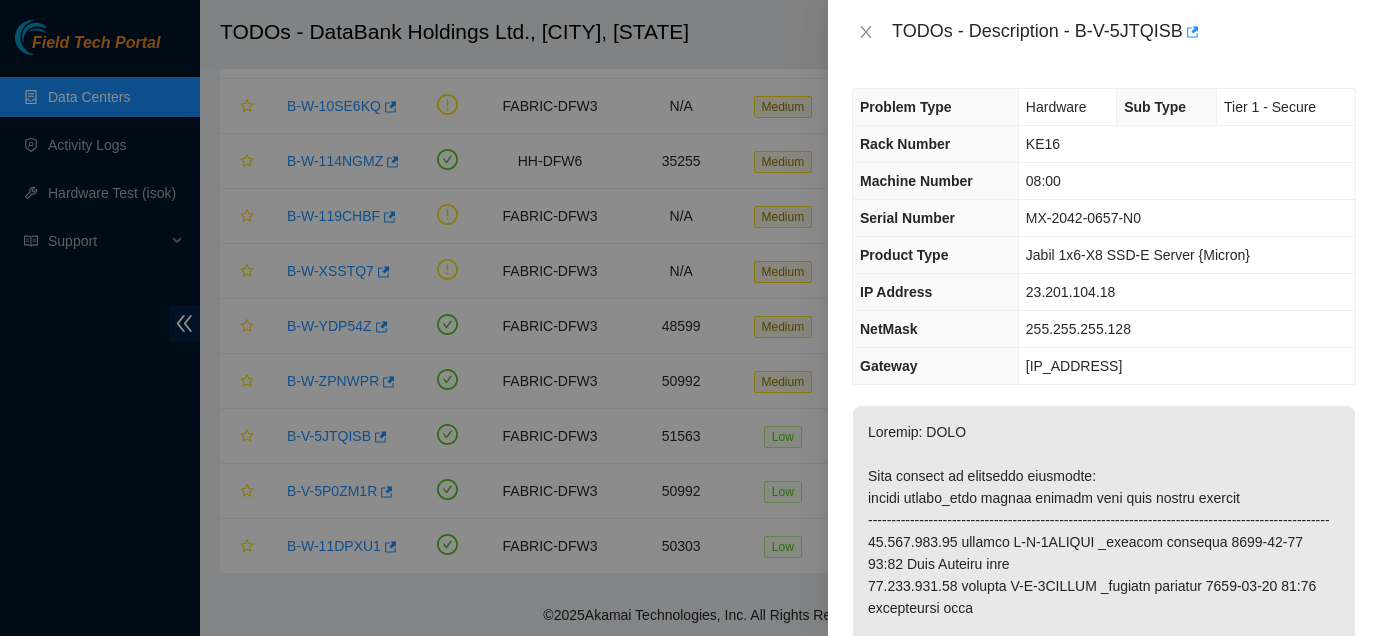 click on "TODOs - Description - B-V-5JTQISB" at bounding box center (1104, 32) 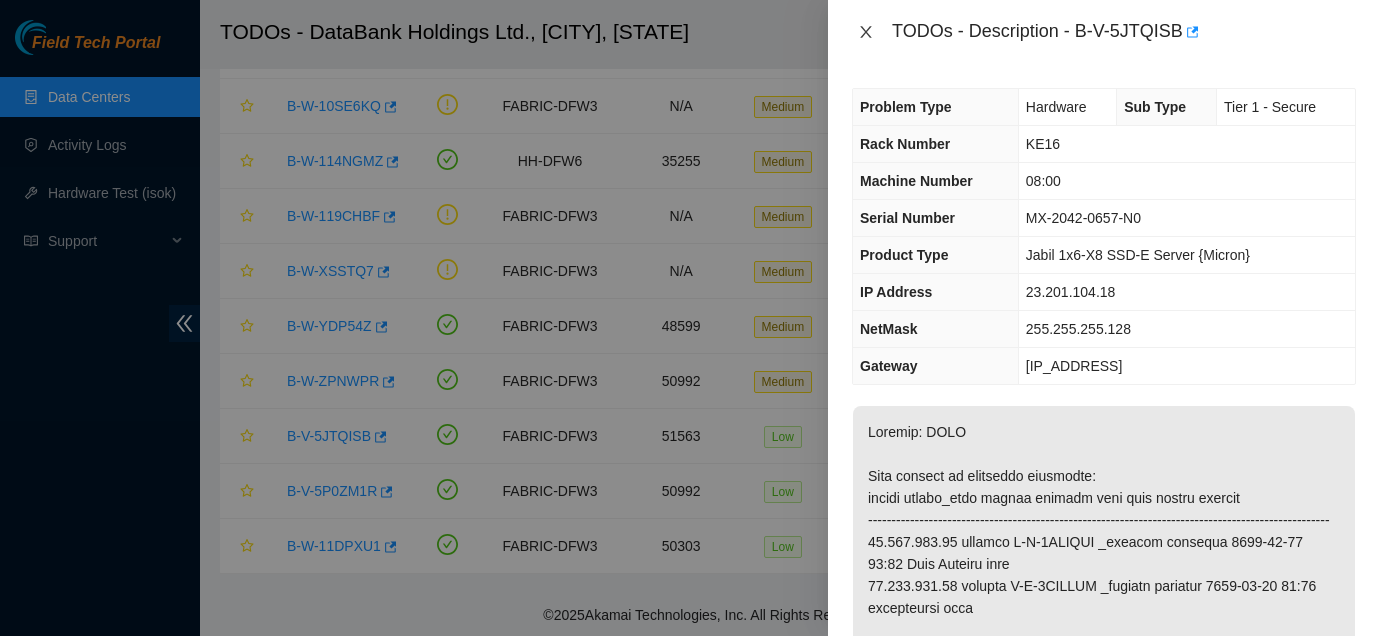 click 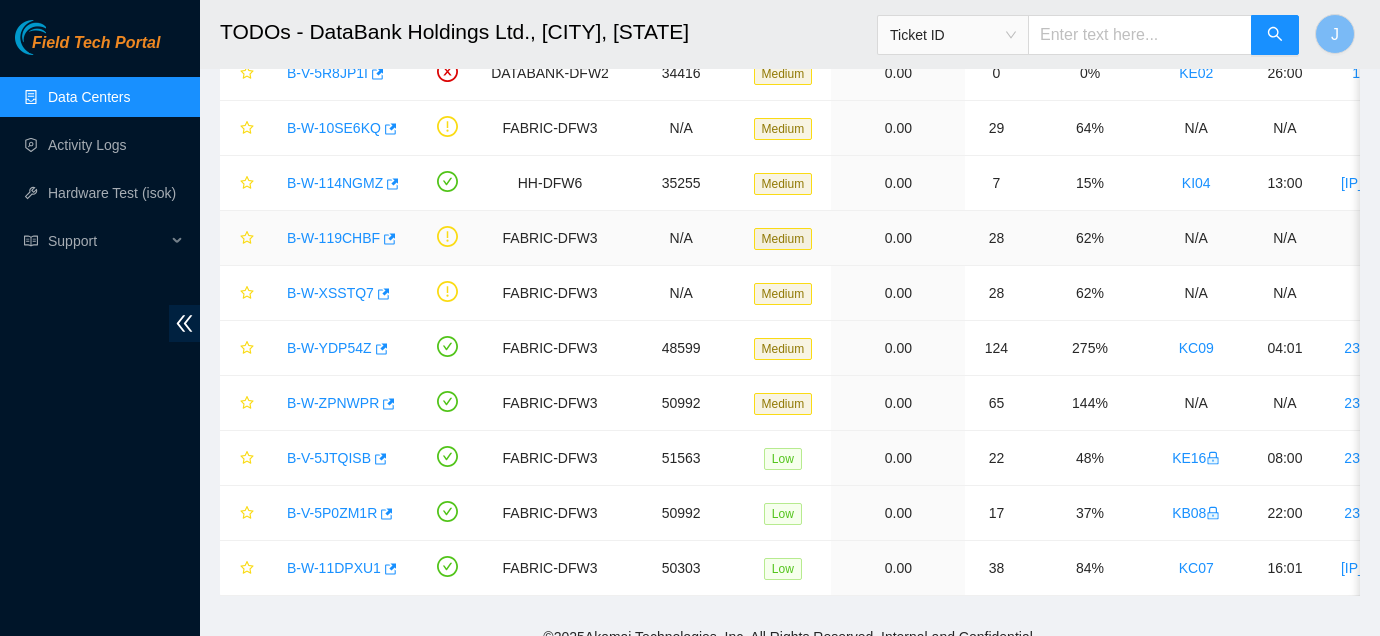 scroll, scrollTop: 1786, scrollLeft: 0, axis: vertical 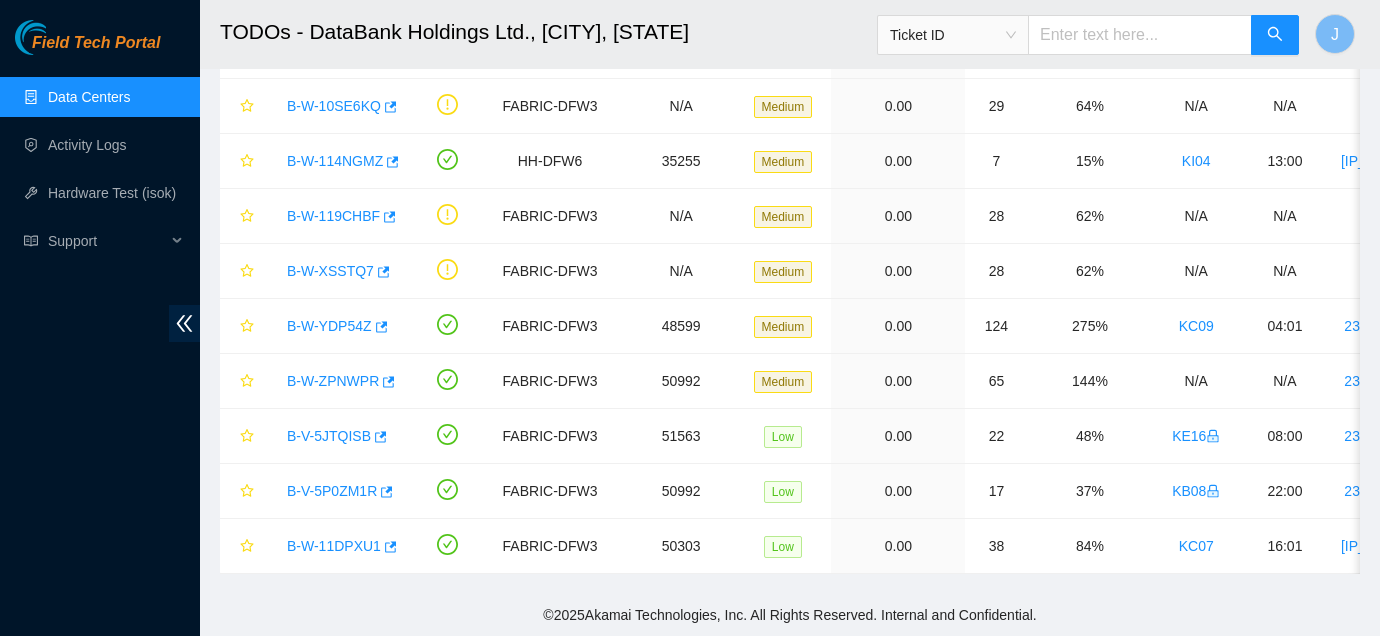 click on "Data Centers" at bounding box center [89, 97] 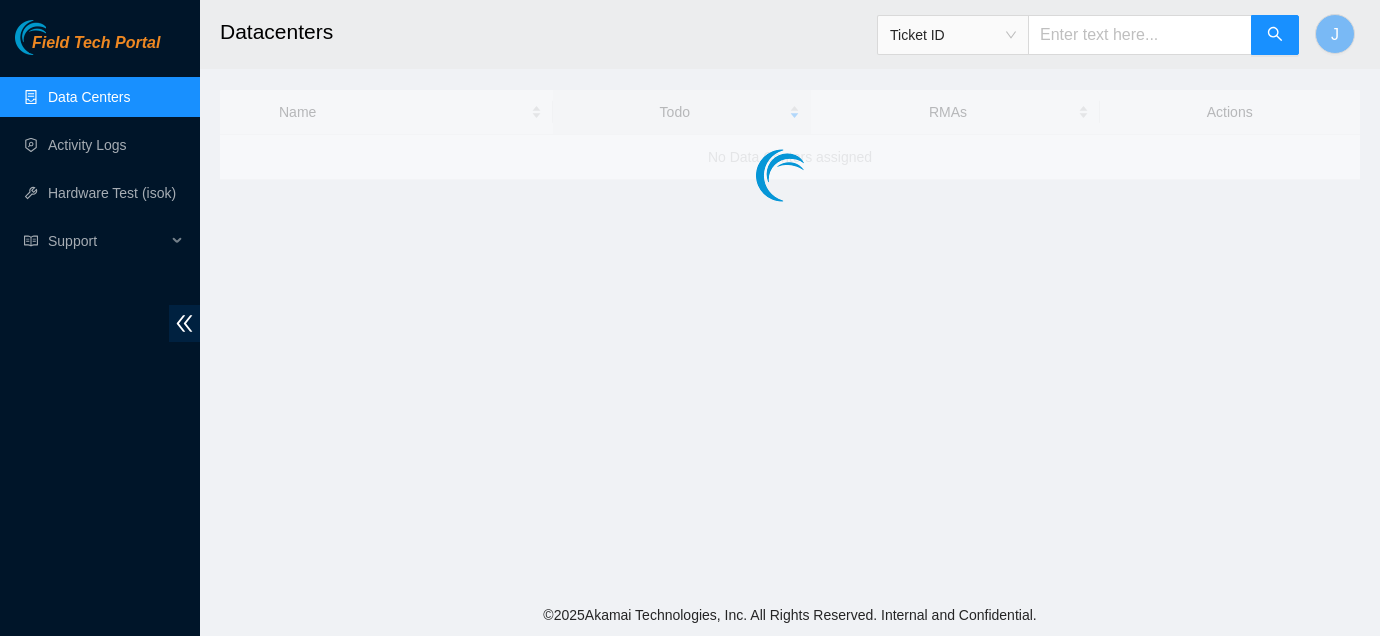 scroll, scrollTop: 0, scrollLeft: 0, axis: both 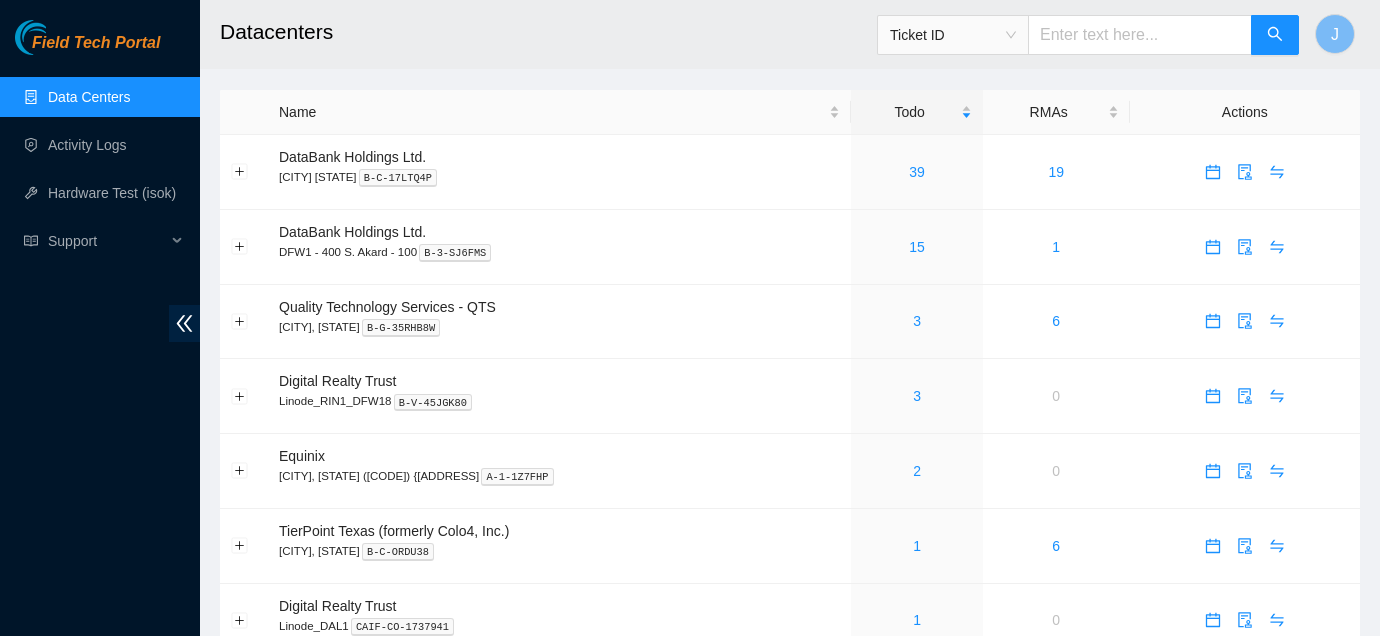 click on "Ticket ID" at bounding box center (953, 35) 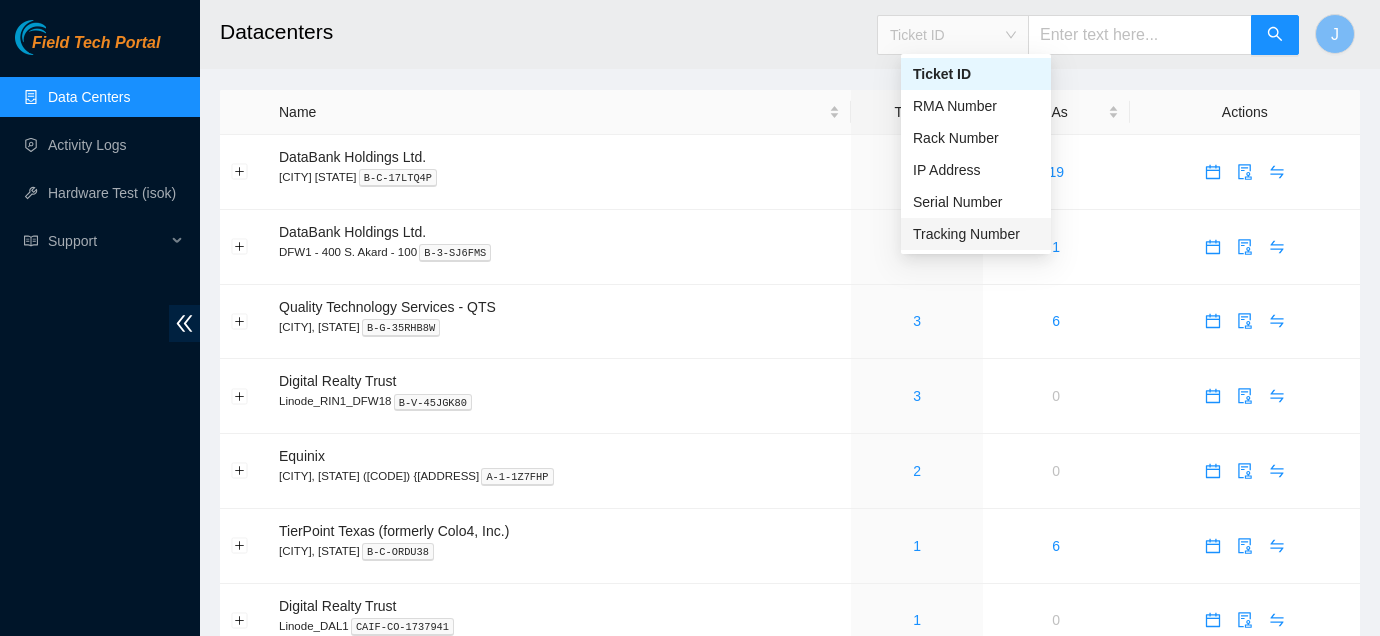 click on "Tracking Number" at bounding box center [976, 234] 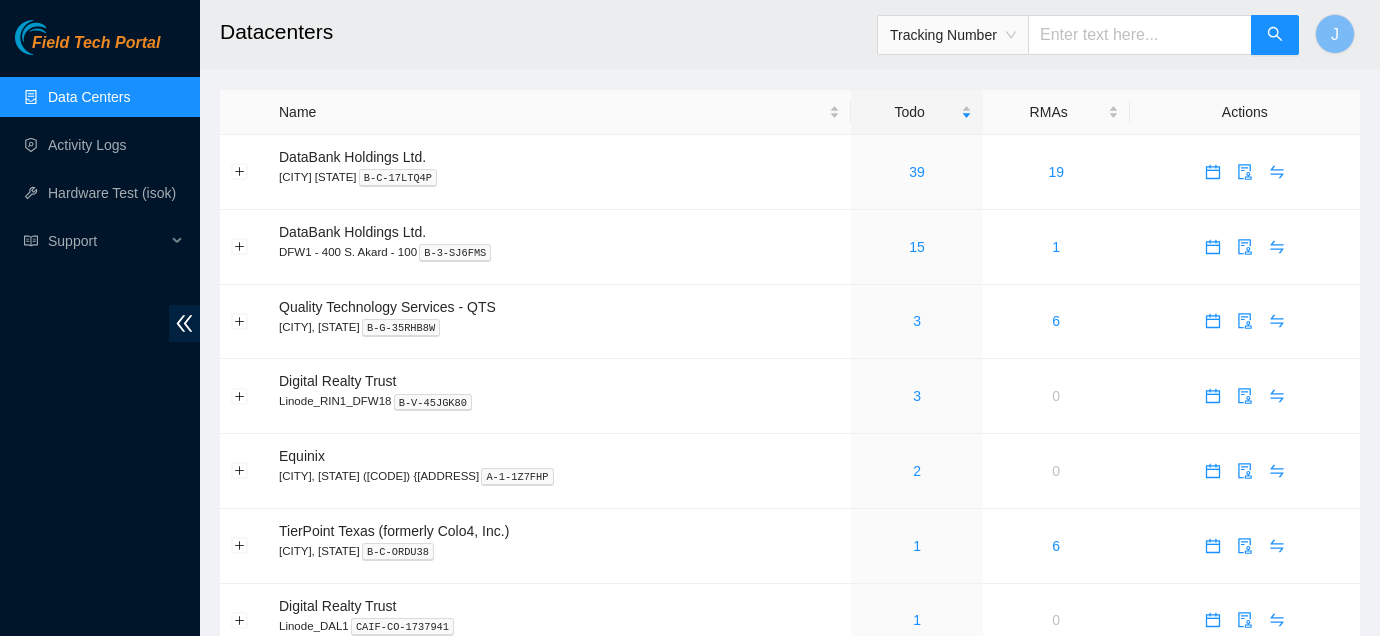 click at bounding box center (1140, 35) 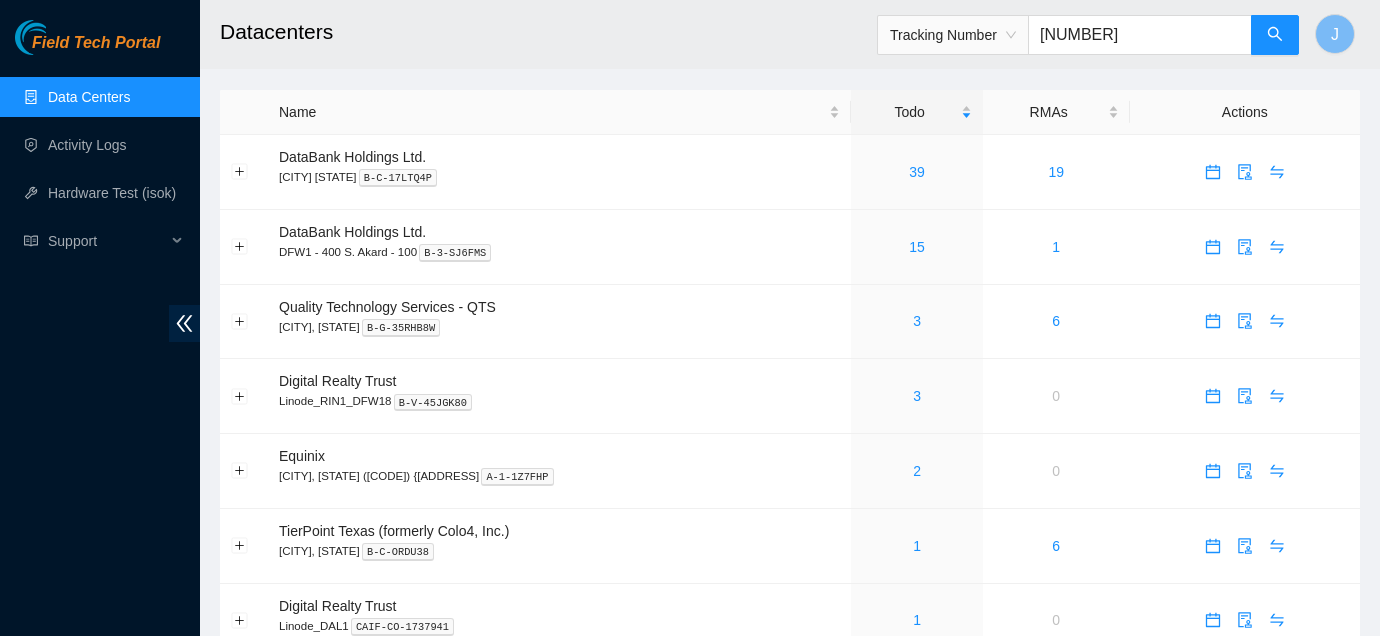 type on "[NUMBER]" 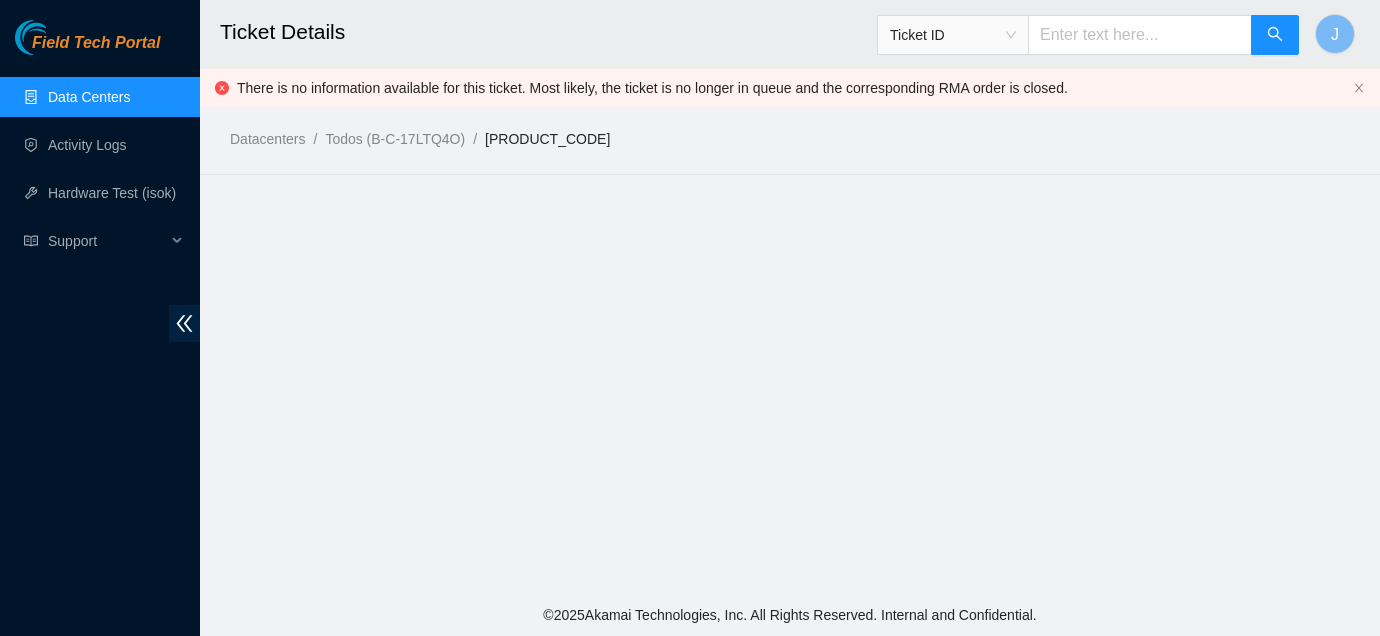 click on "Field Tech Portal Data Centers Activity Logs Hardware Test (isok) Support" at bounding box center [100, 328] 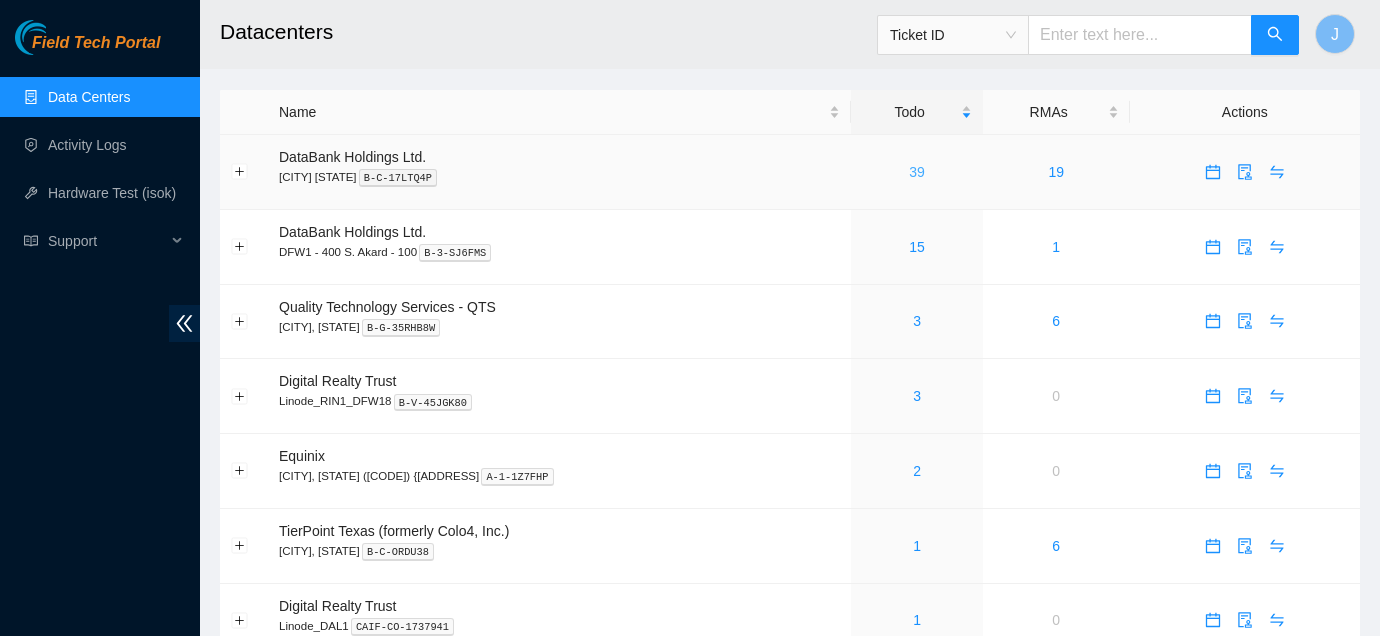 click on "39" at bounding box center [917, 172] 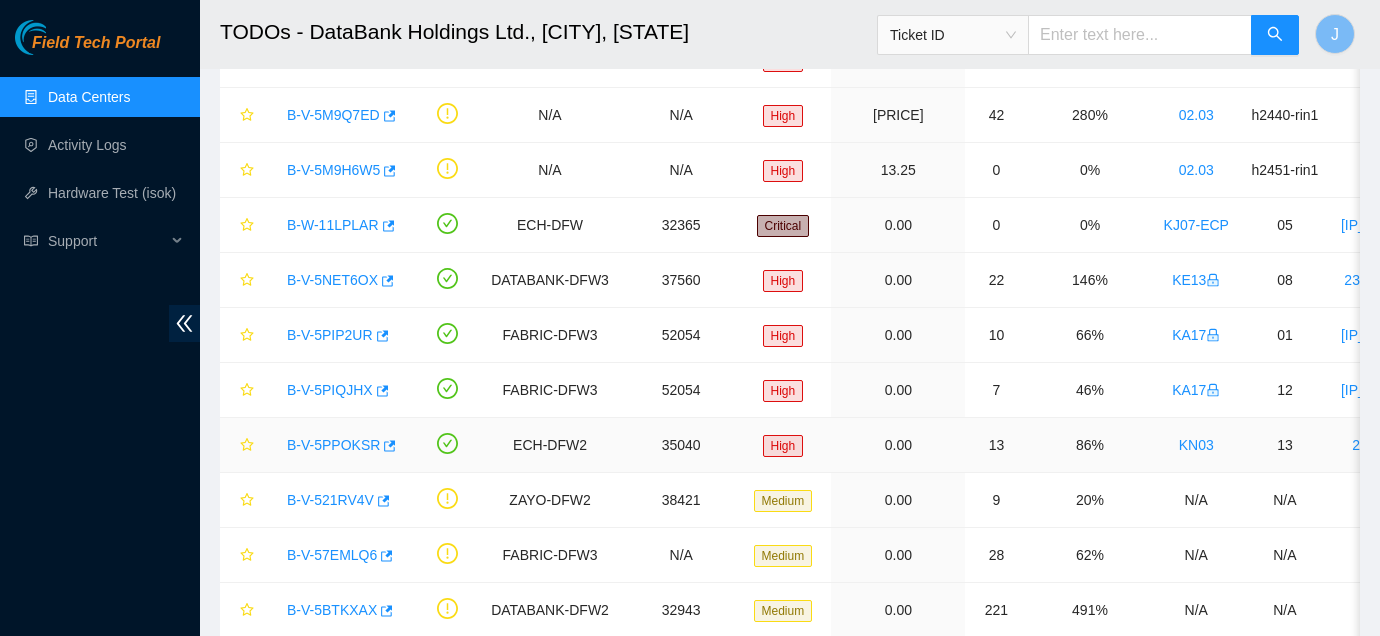 scroll, scrollTop: 230, scrollLeft: 0, axis: vertical 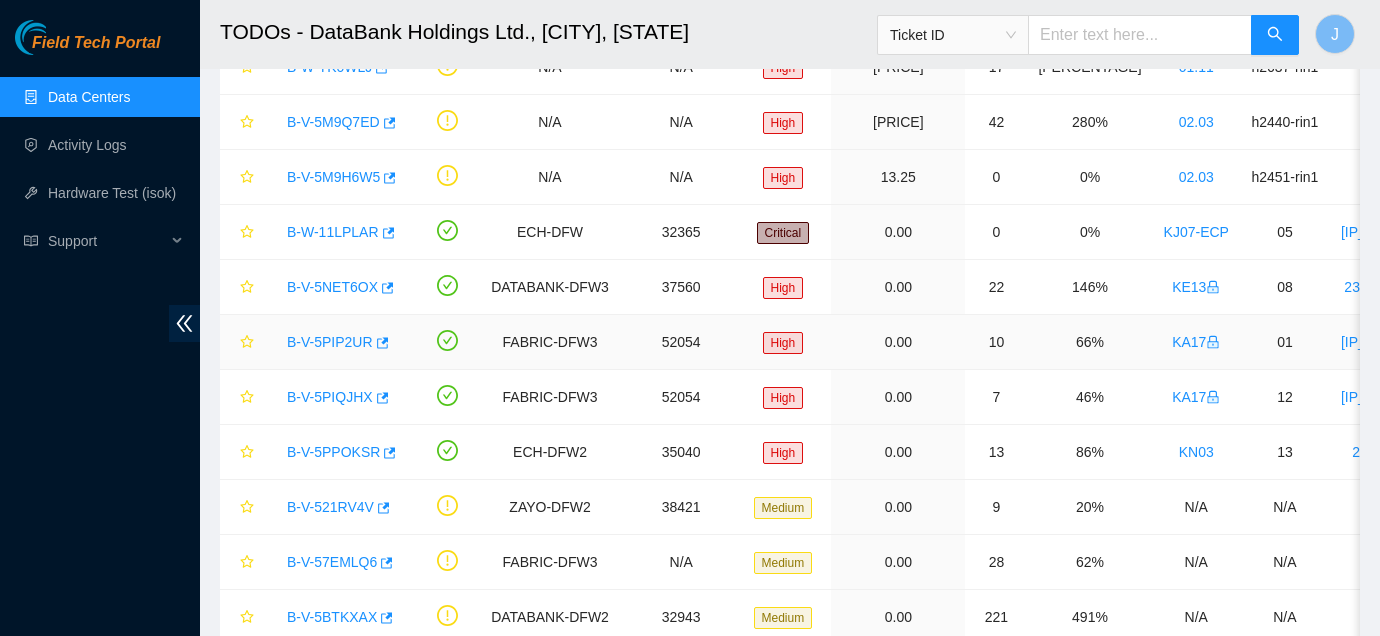 click on "B-V-5PIP2UR" at bounding box center (330, 342) 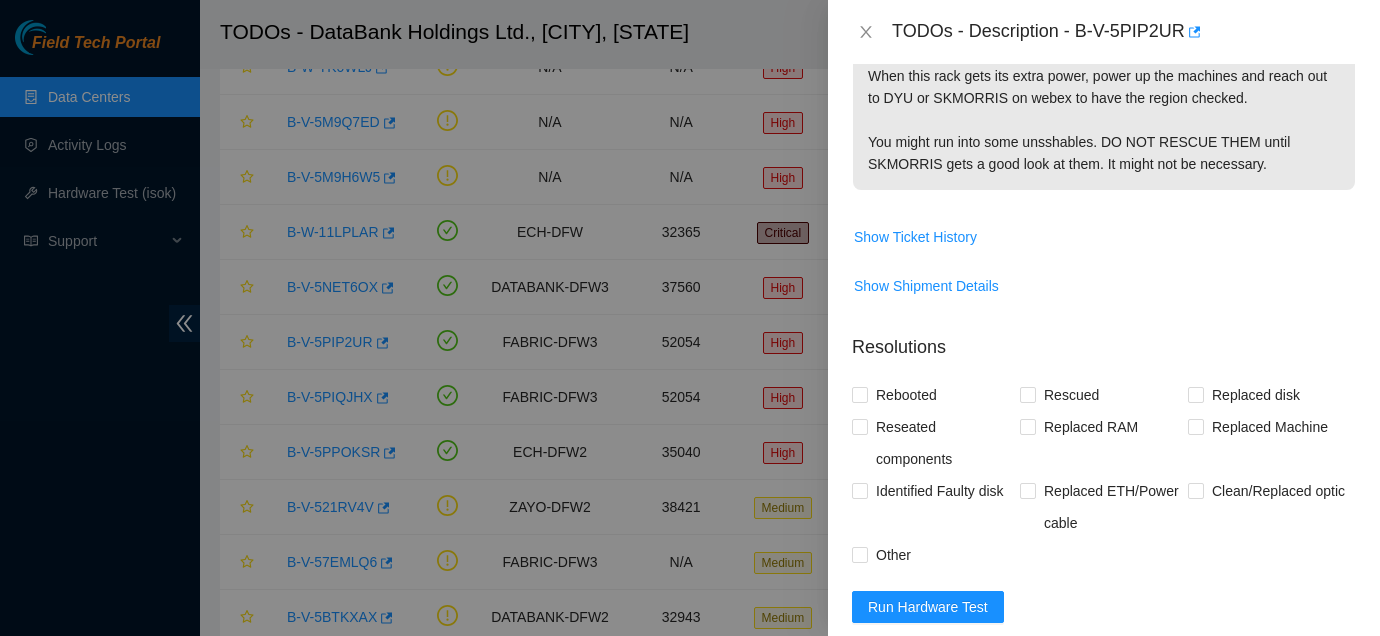 scroll, scrollTop: 848, scrollLeft: 0, axis: vertical 